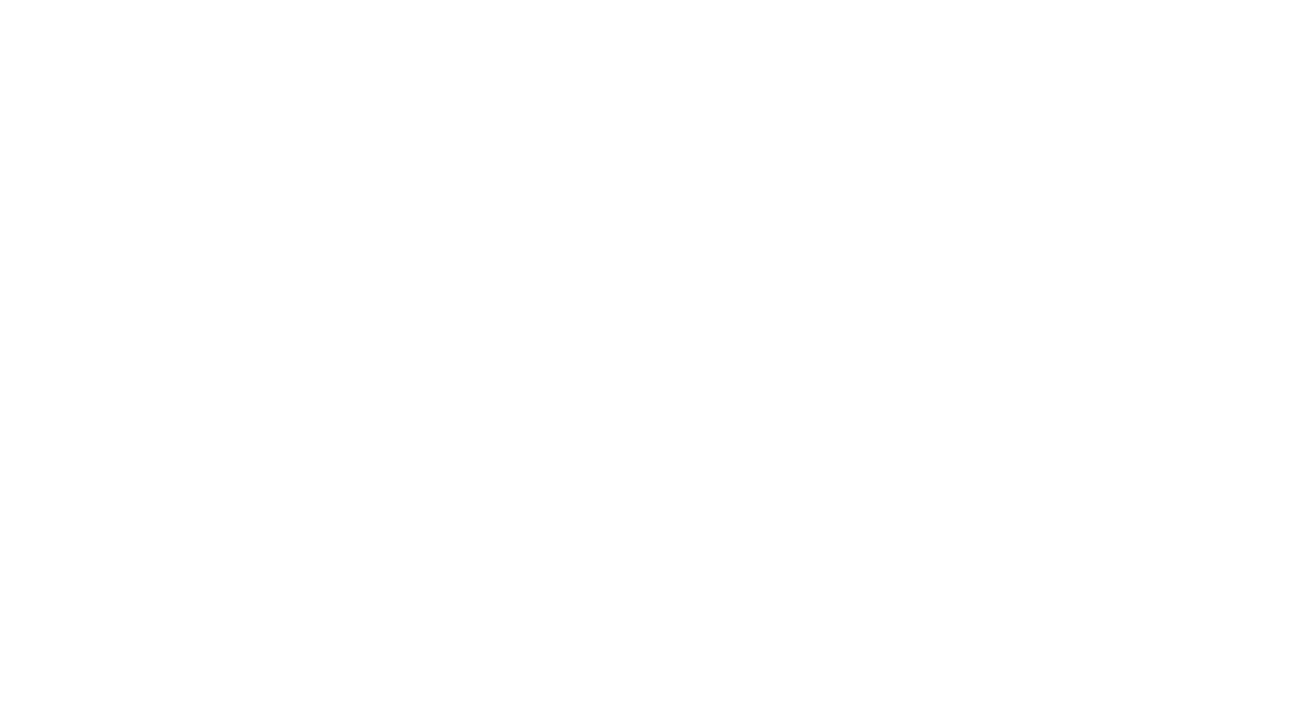 scroll, scrollTop: 0, scrollLeft: 0, axis: both 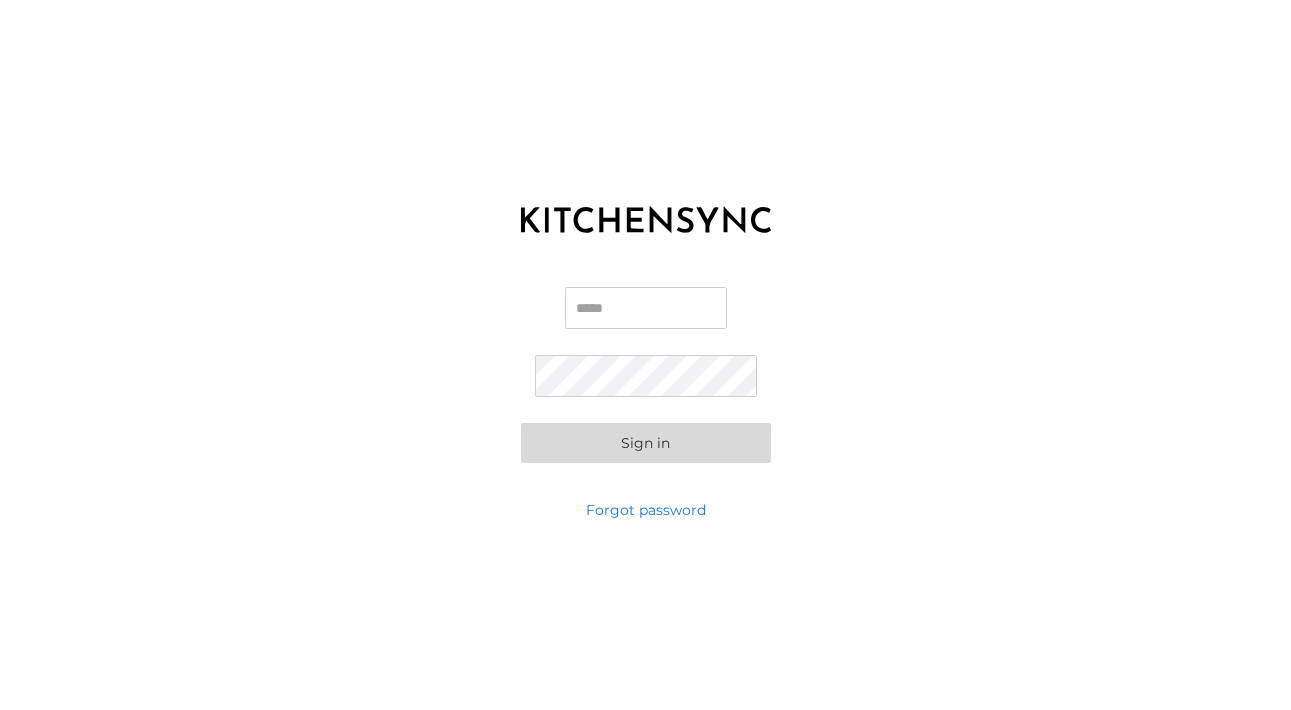 type on "**********" 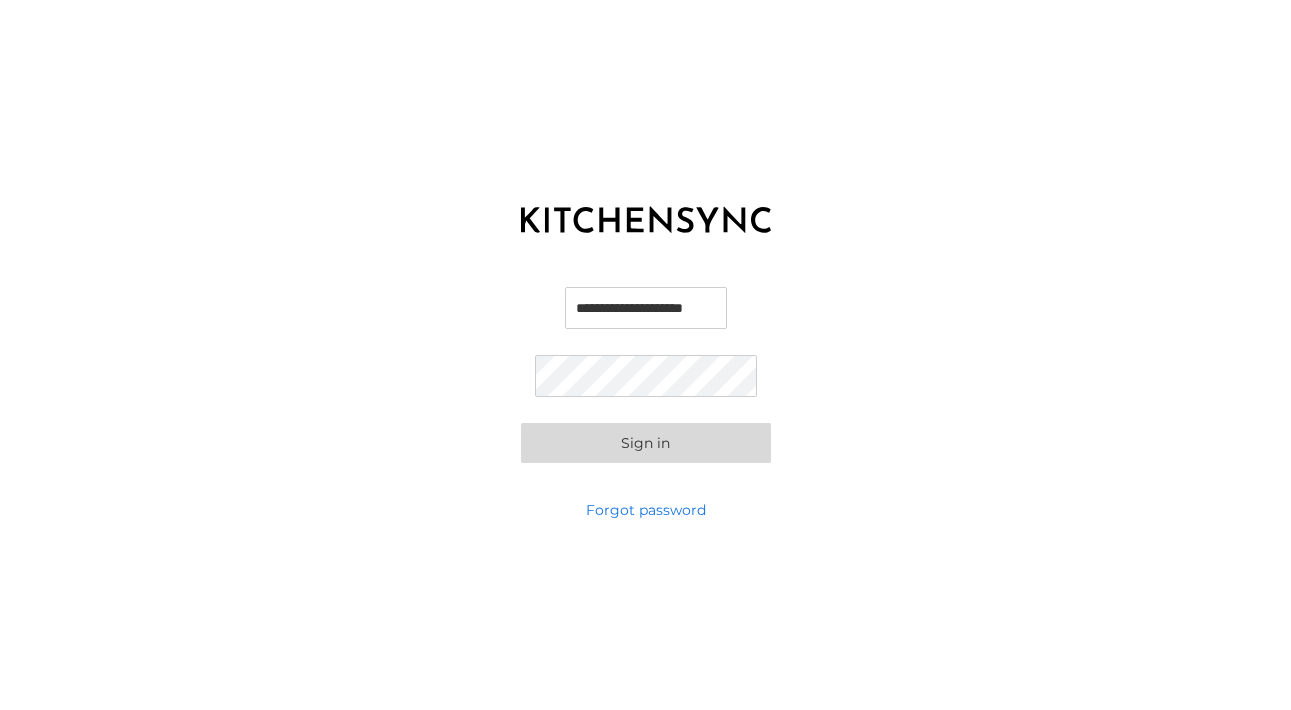 click on "Sign in" at bounding box center [646, 443] 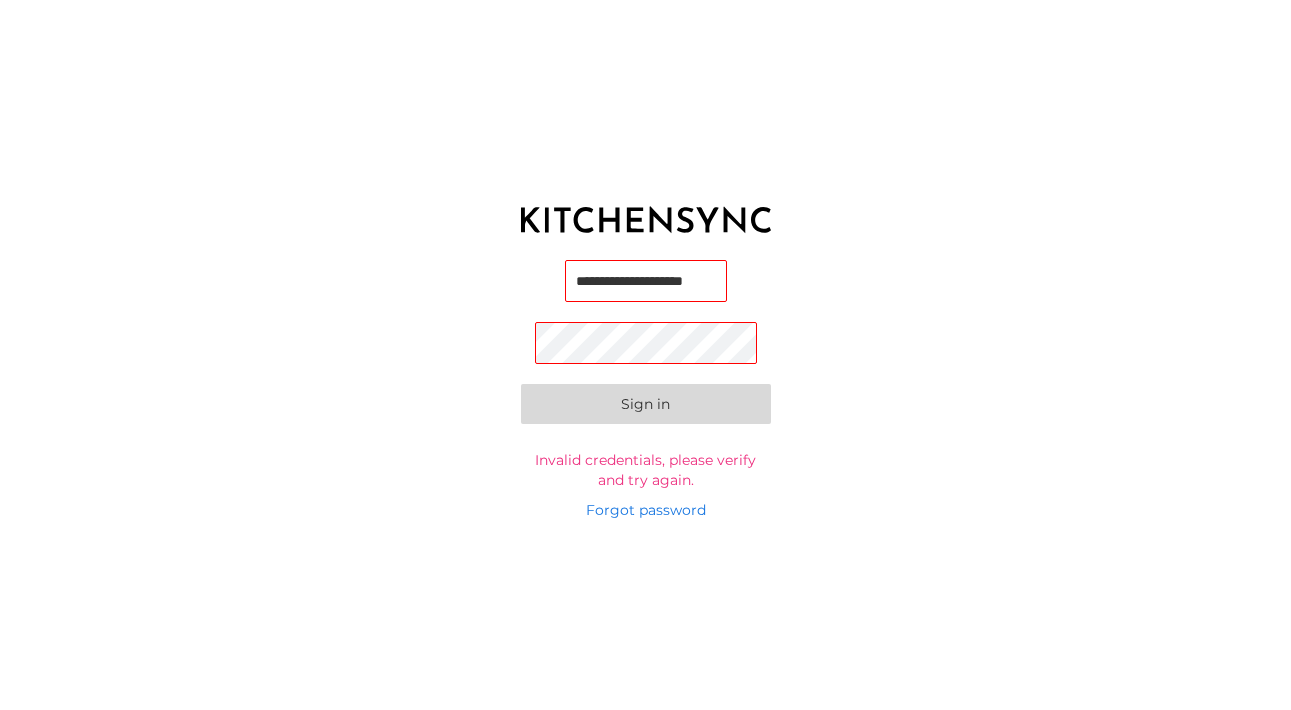 click on "**********" at bounding box center [646, 281] 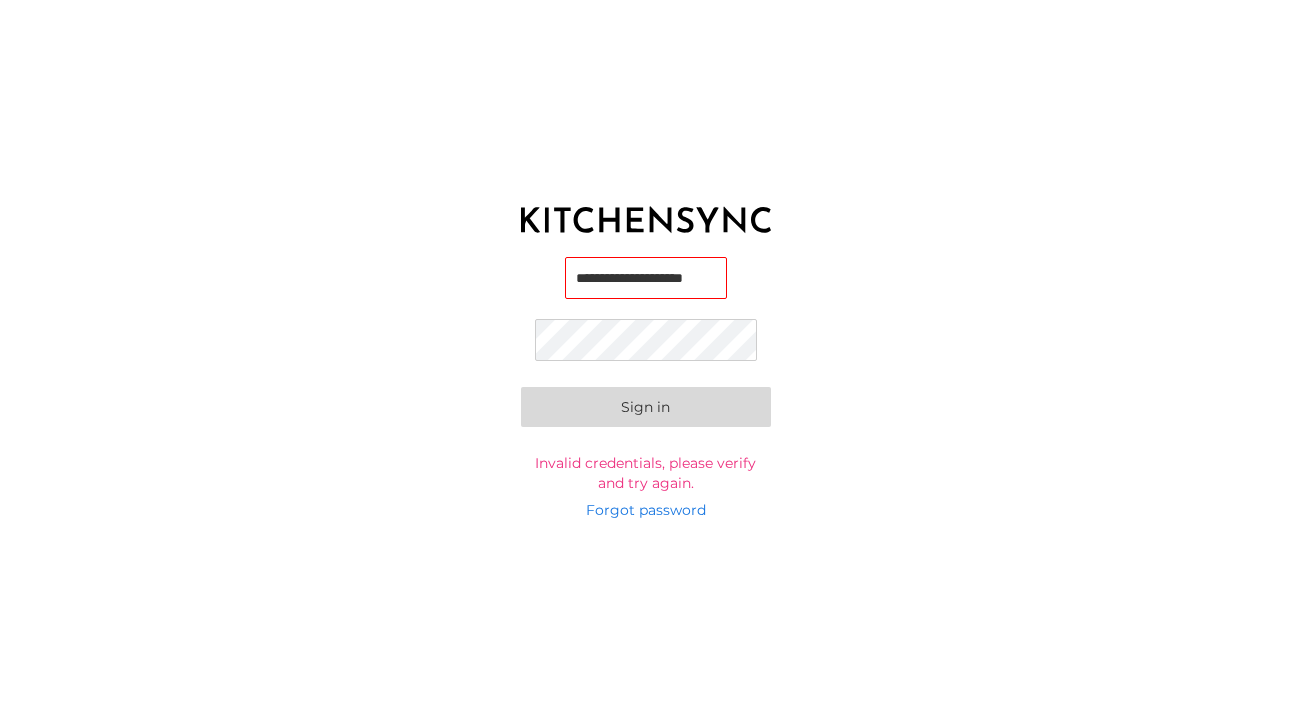 click on "Sign in" at bounding box center (646, 407) 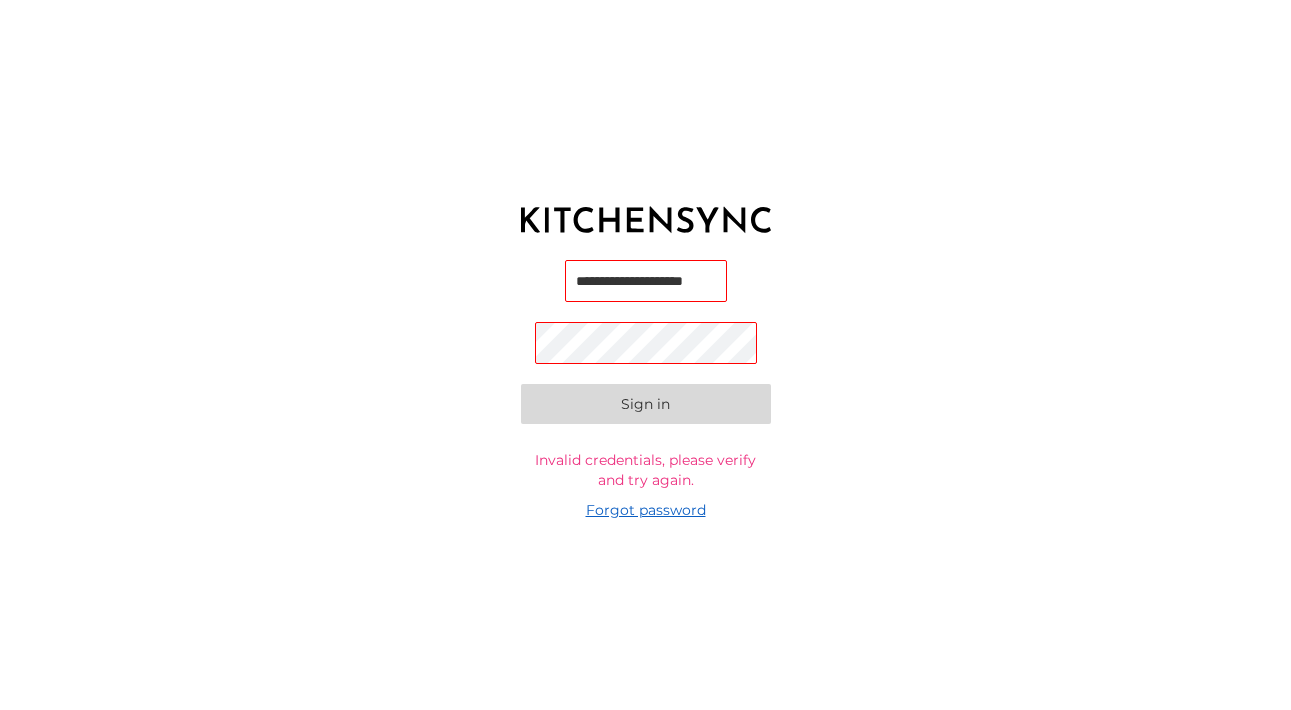 click on "Forgot password" at bounding box center [646, 510] 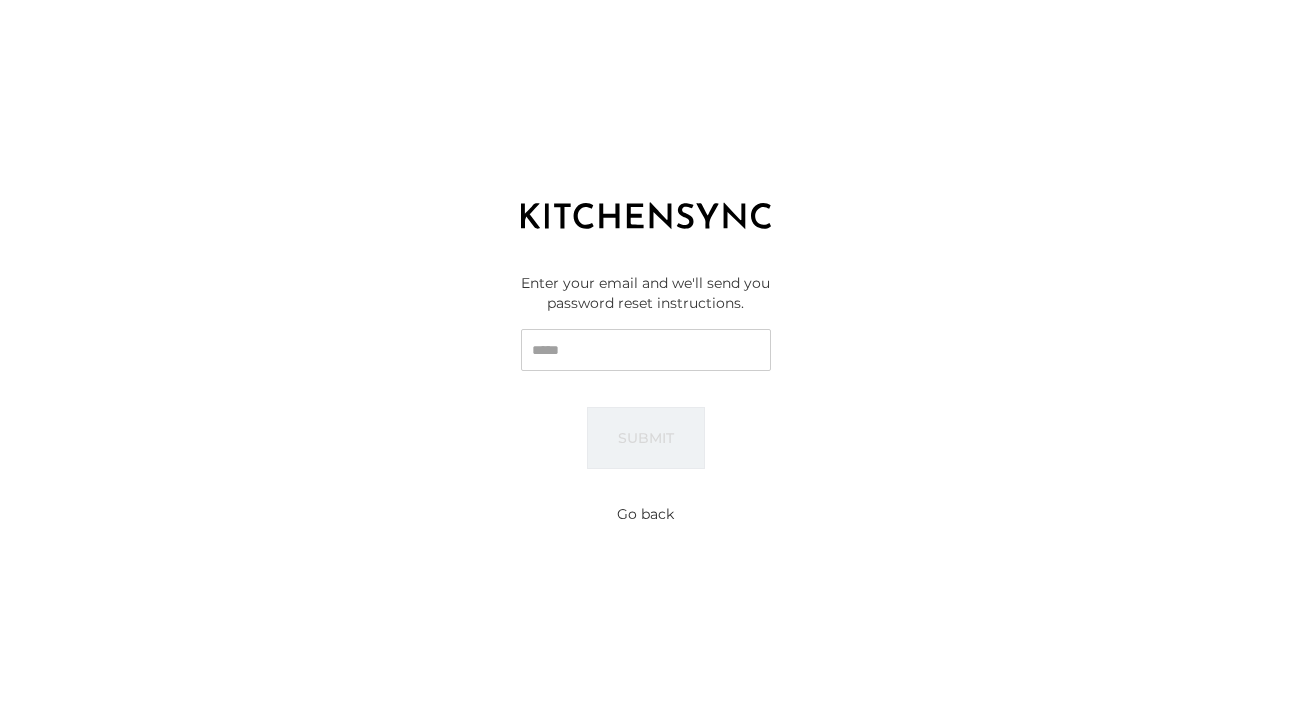 click on "Email" at bounding box center [646, 350] 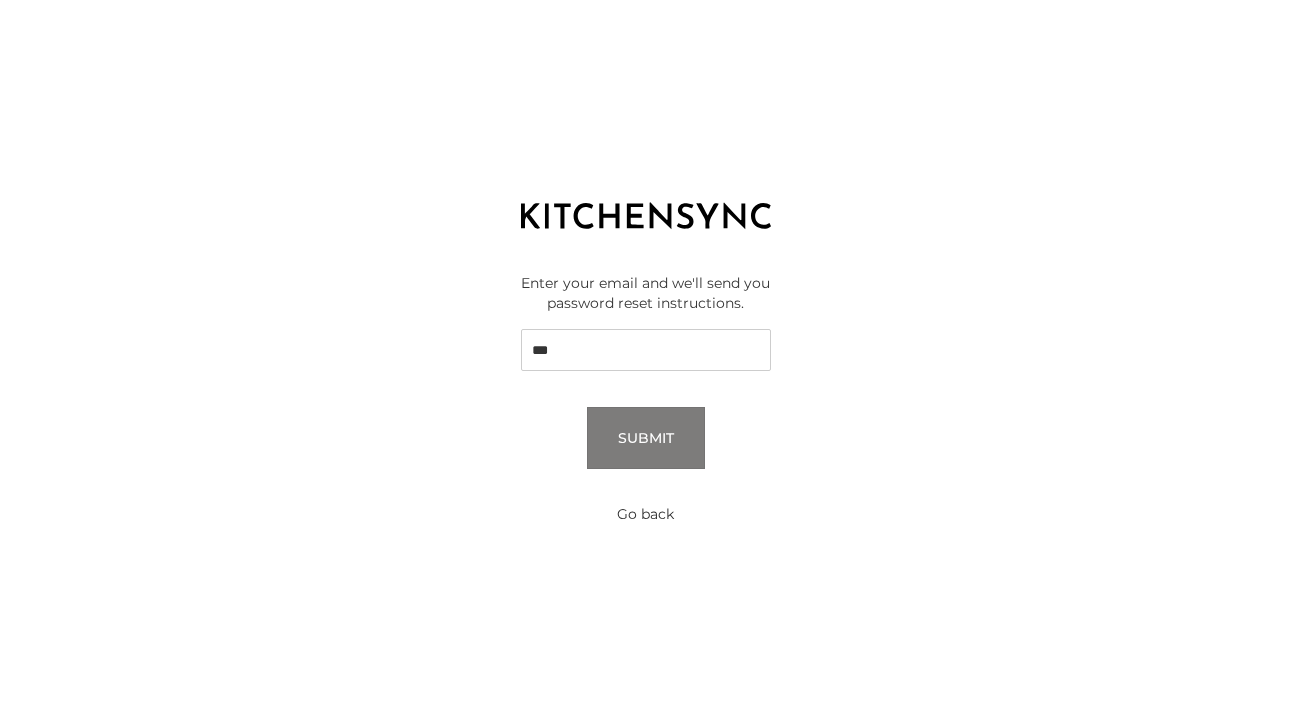 type on "****" 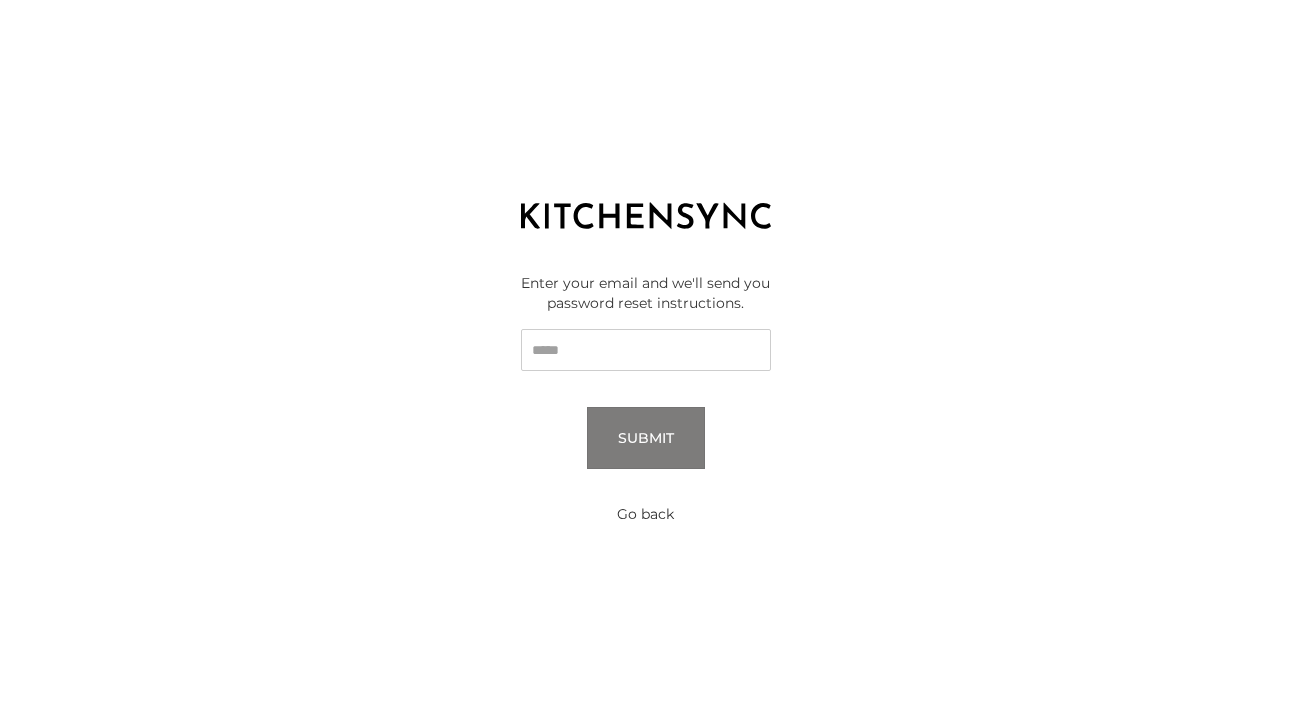 type on "**********" 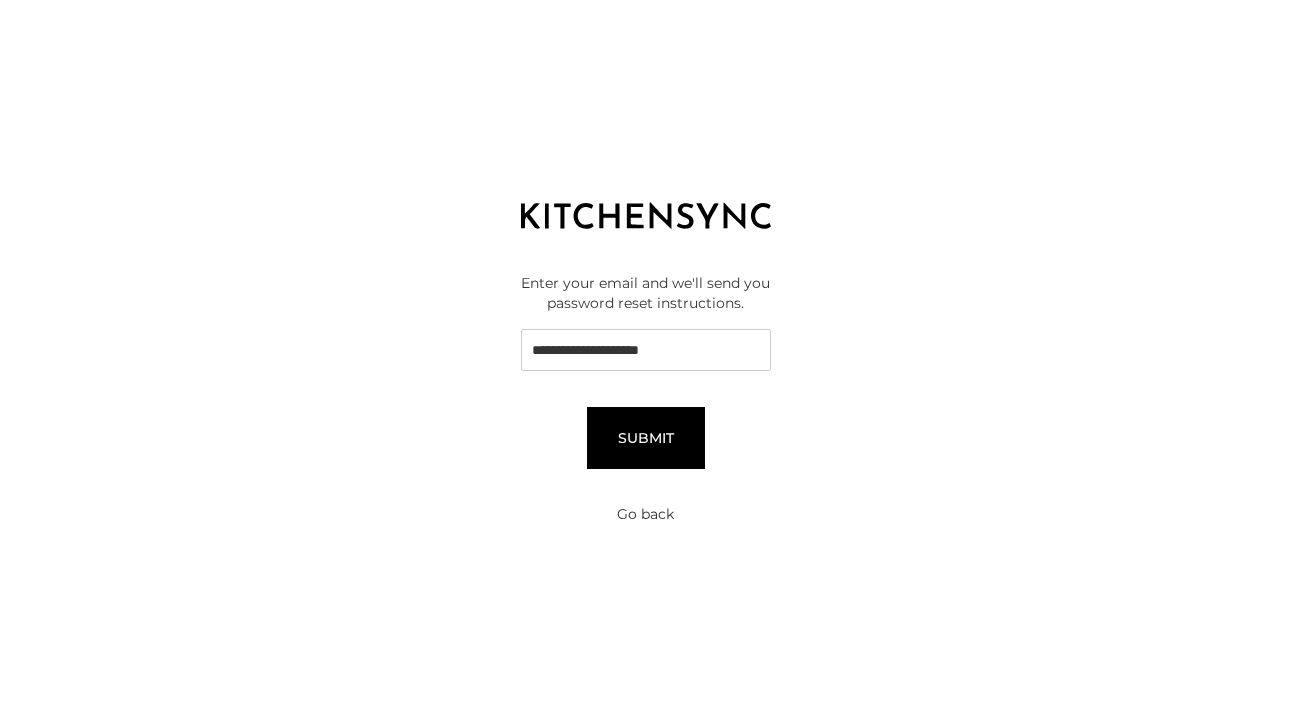 click on "Submit" at bounding box center [646, 438] 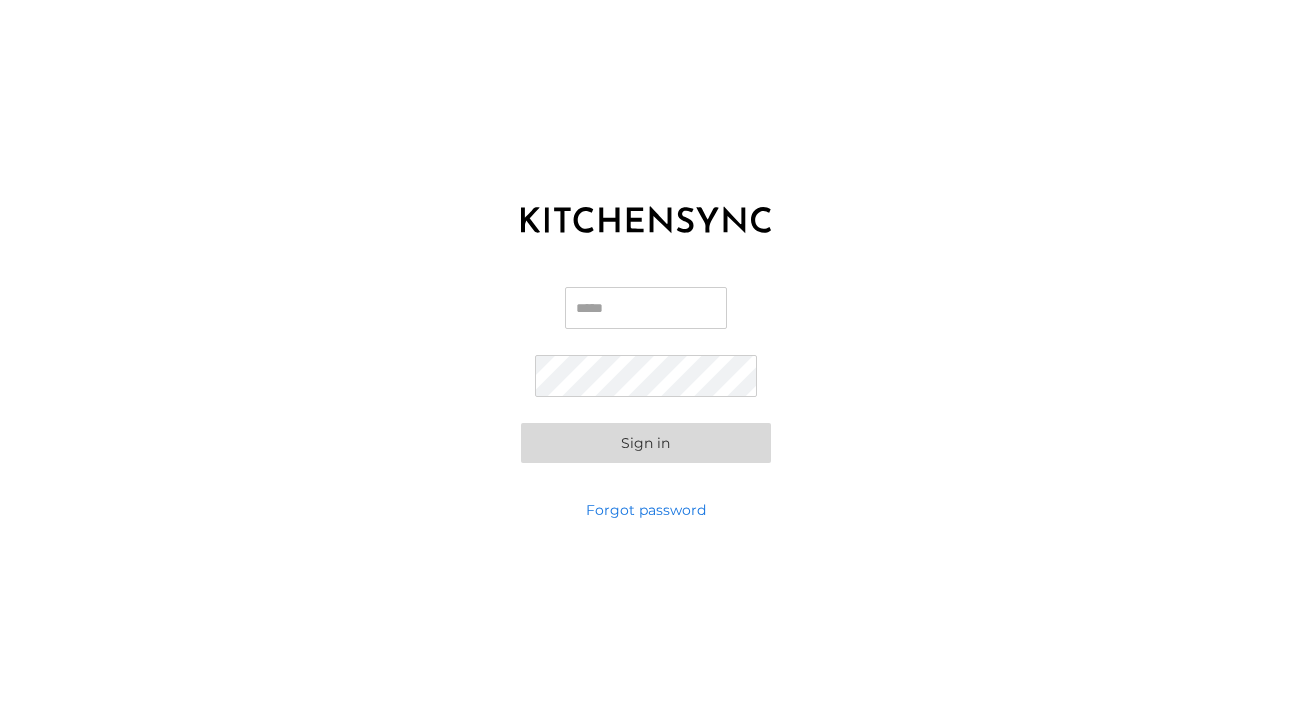 scroll, scrollTop: 0, scrollLeft: 0, axis: both 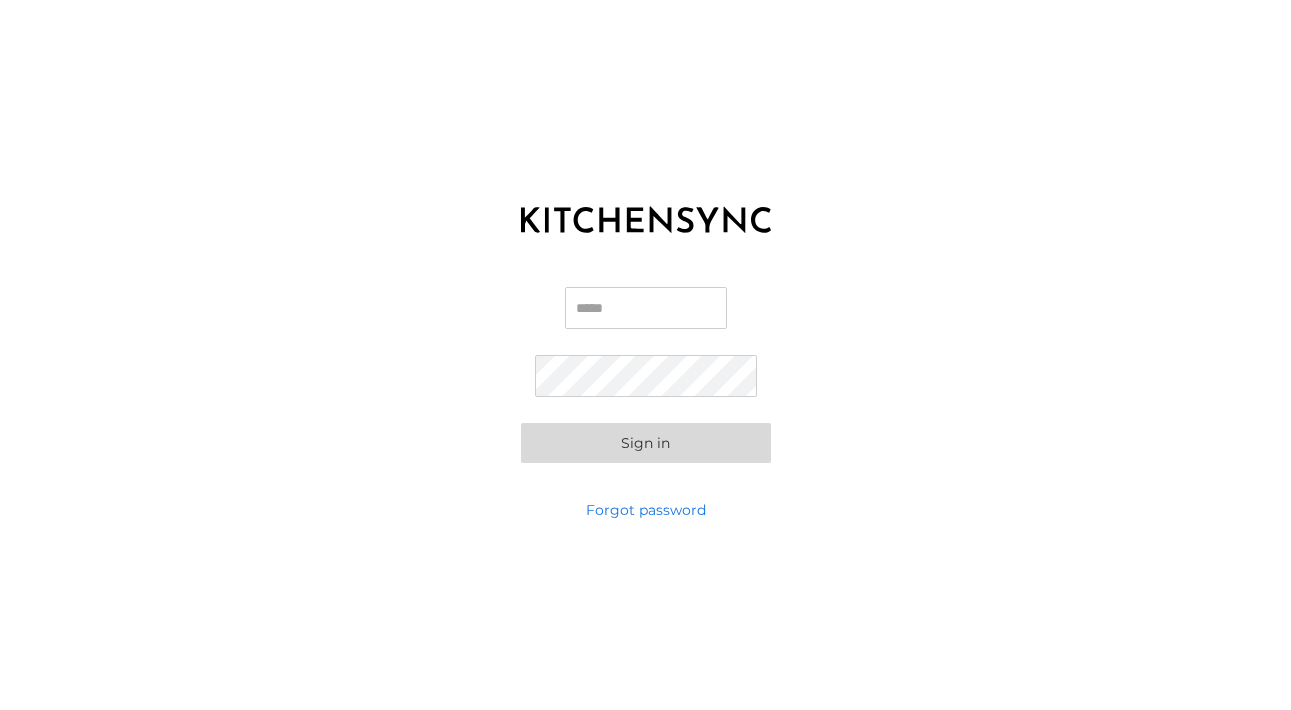 type on "**********" 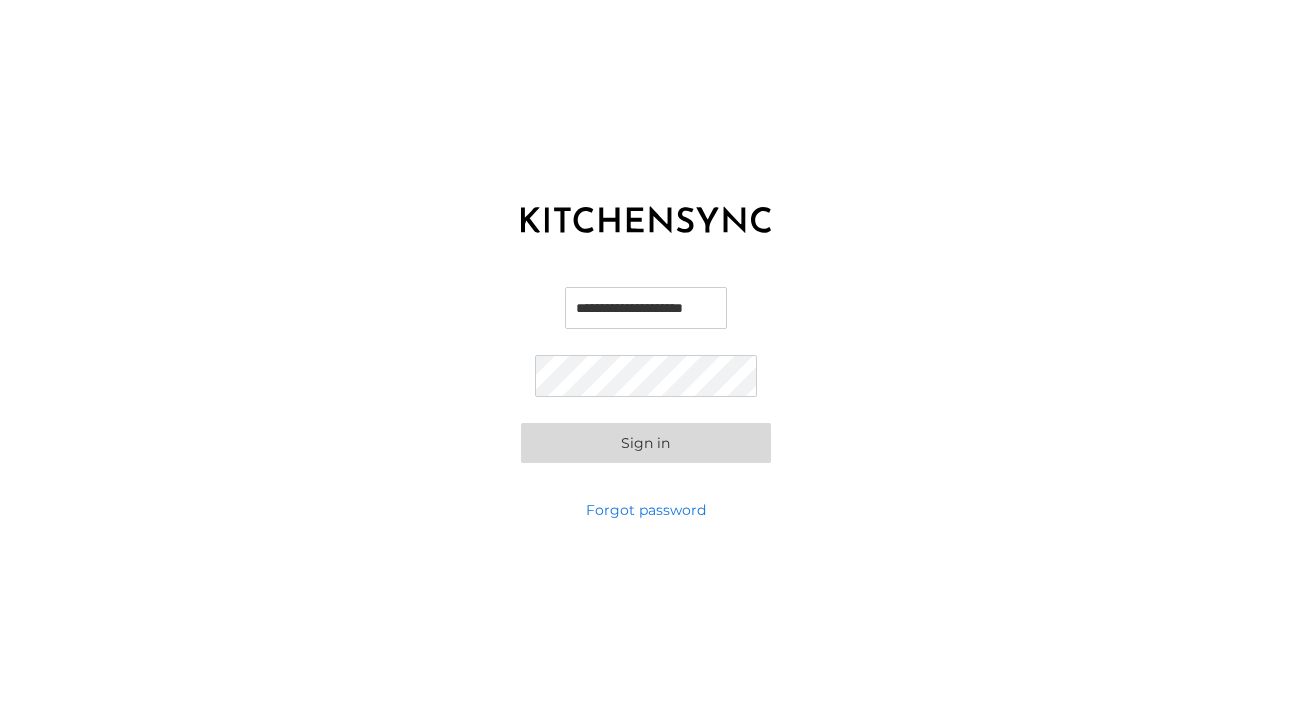 click on "Sign in" at bounding box center [646, 443] 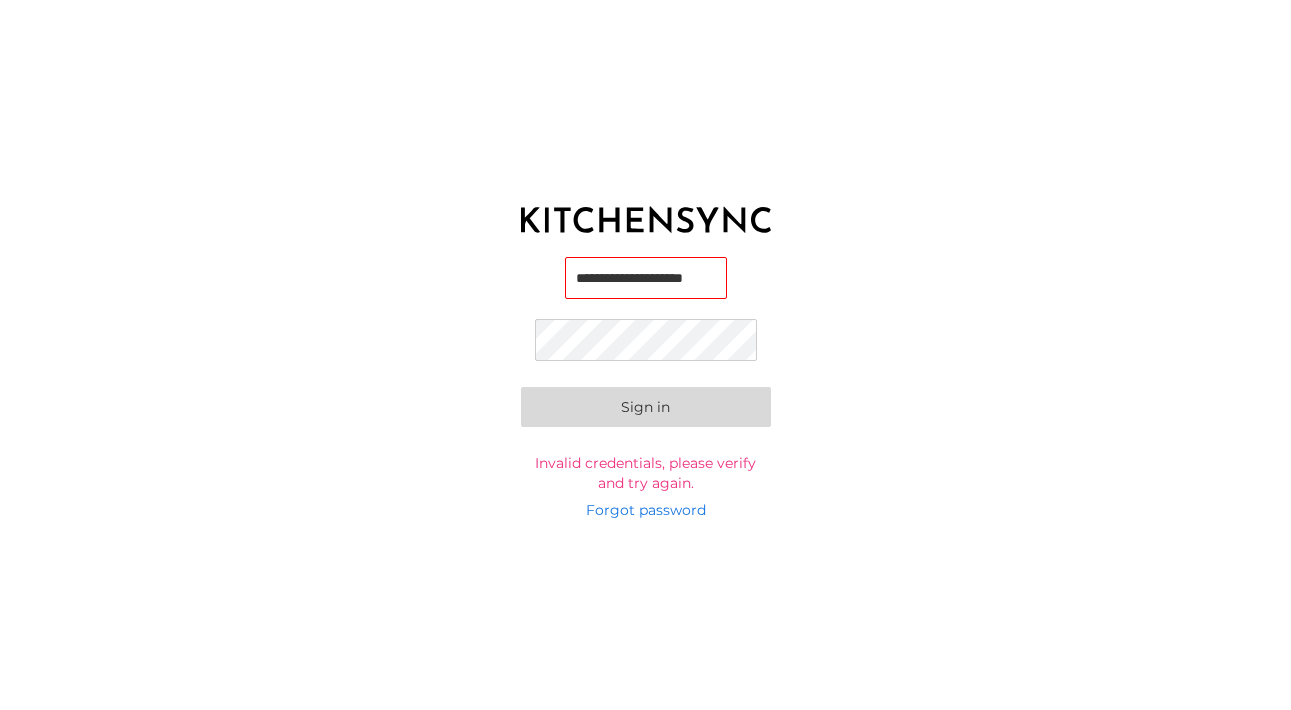 click on "Sign in" at bounding box center (646, 407) 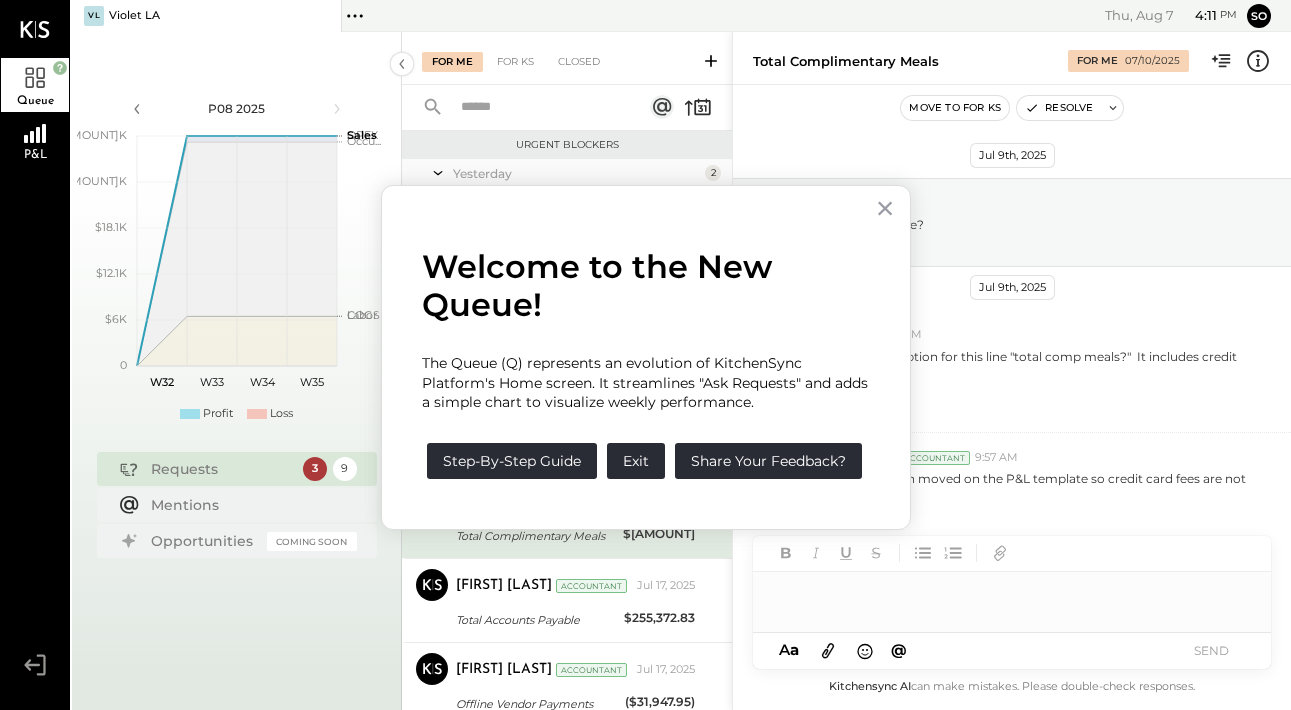 scroll, scrollTop: 95, scrollLeft: 0, axis: vertical 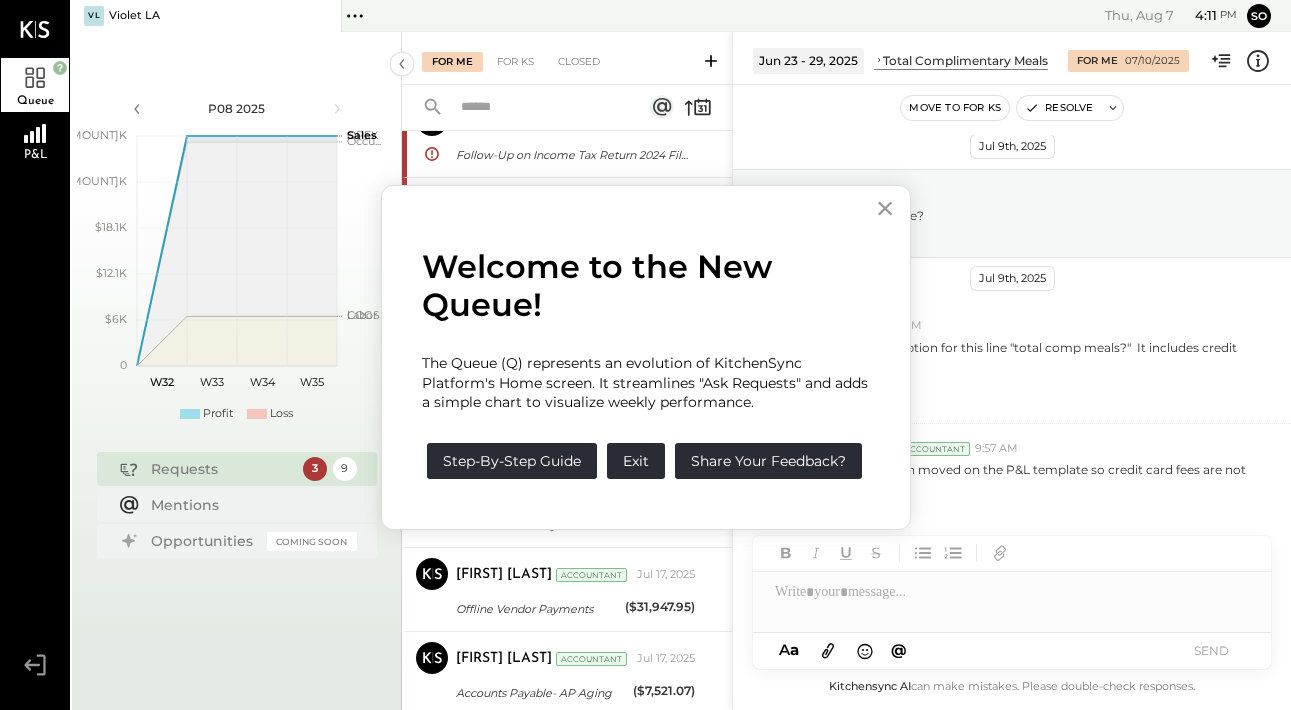 click on "×" at bounding box center (885, 208) 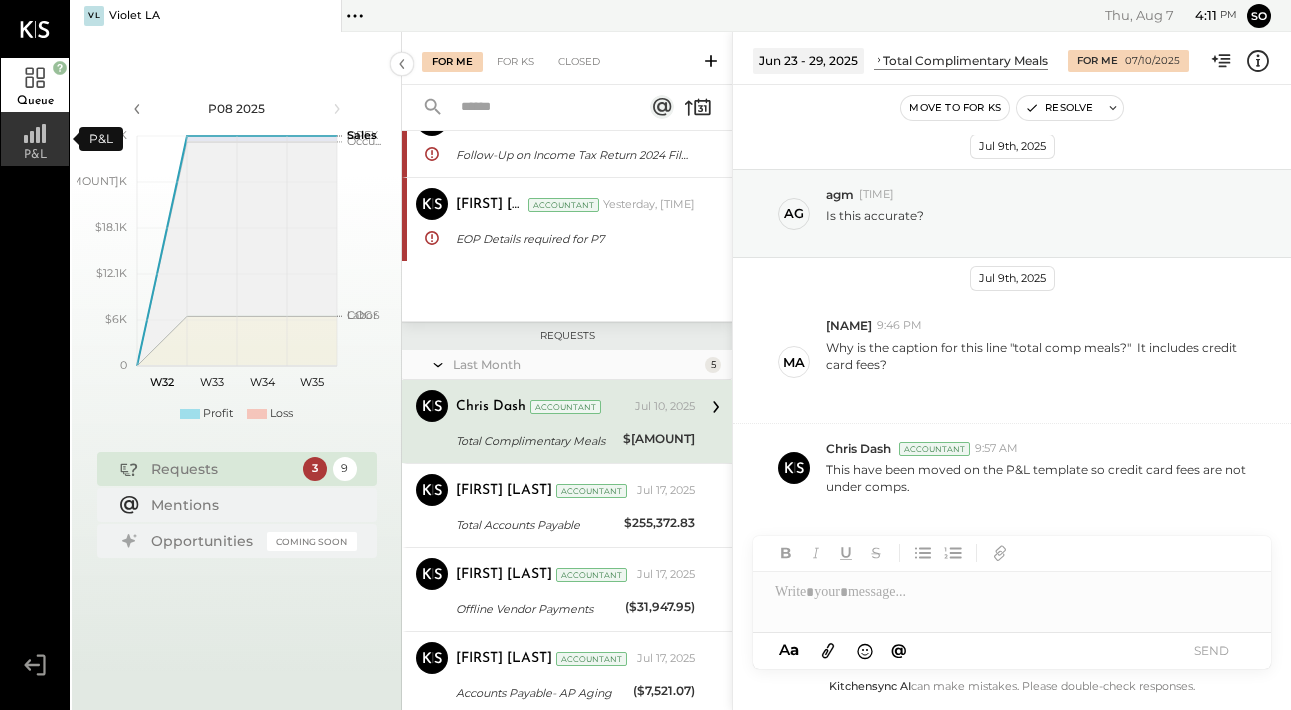 click 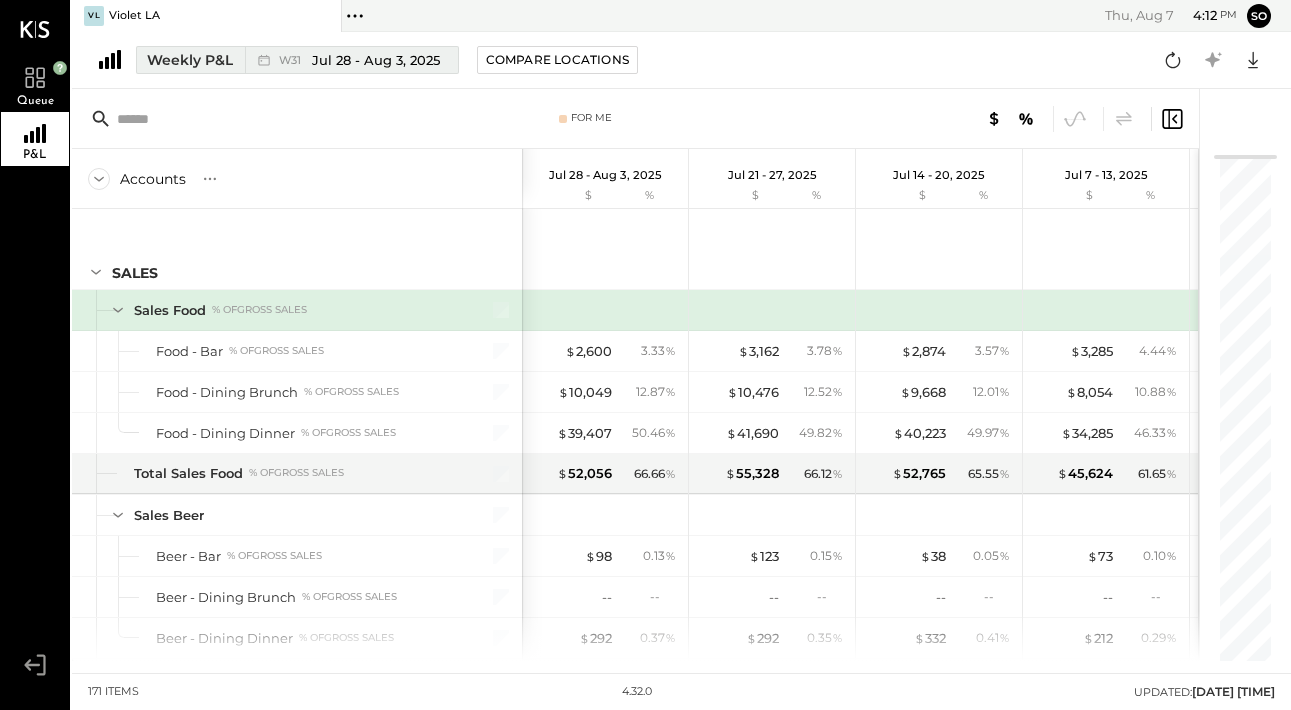 click on "Weekly P&L" at bounding box center [190, 60] 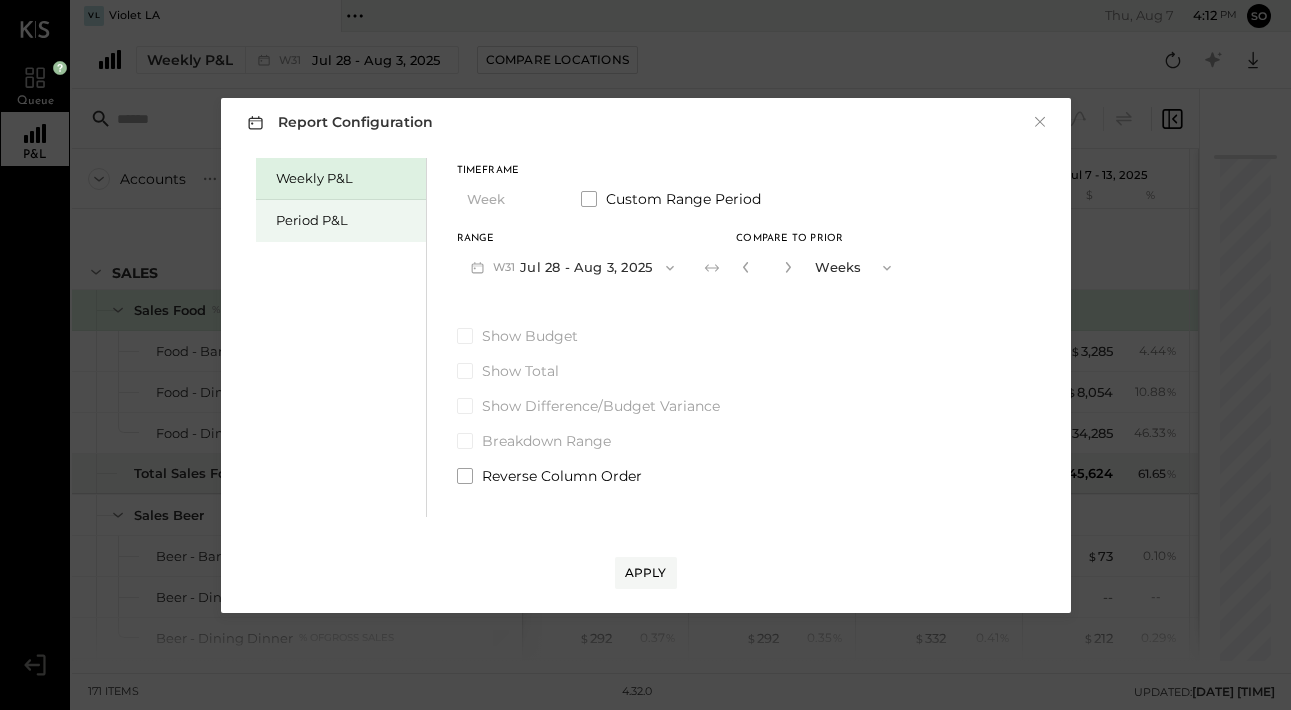 click on "Period P&L" at bounding box center (346, 220) 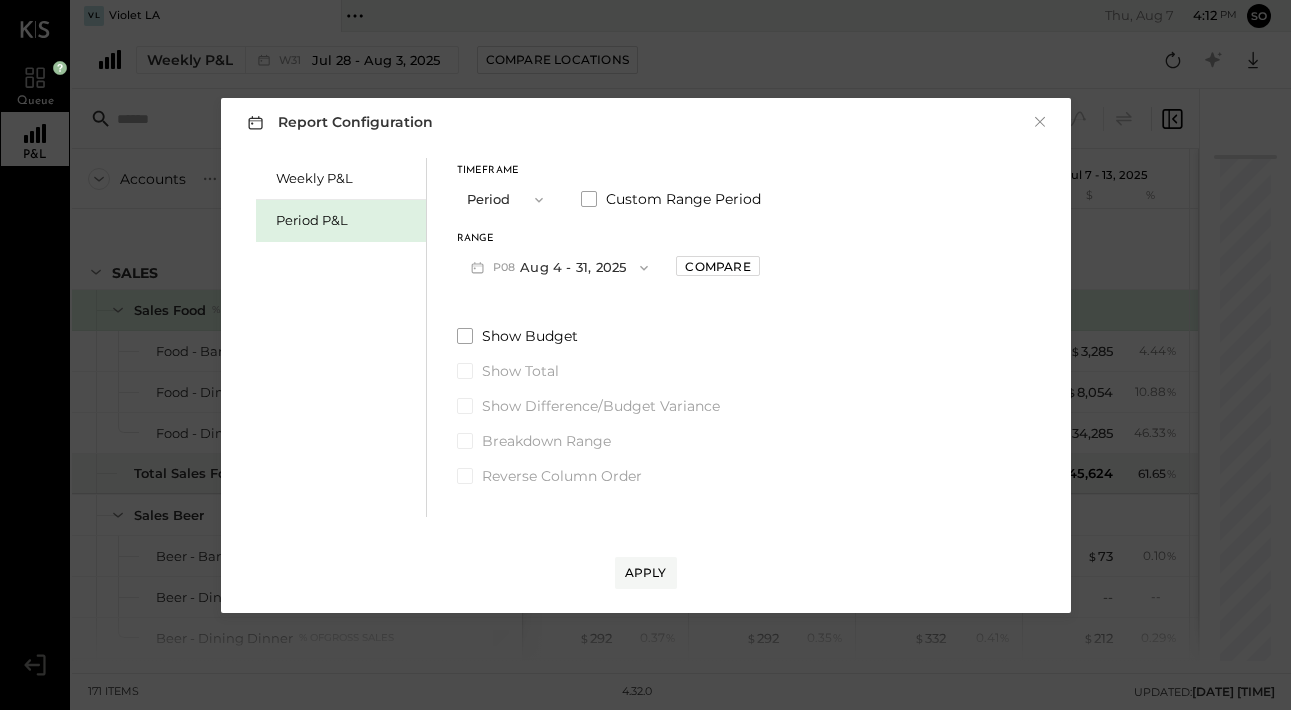click 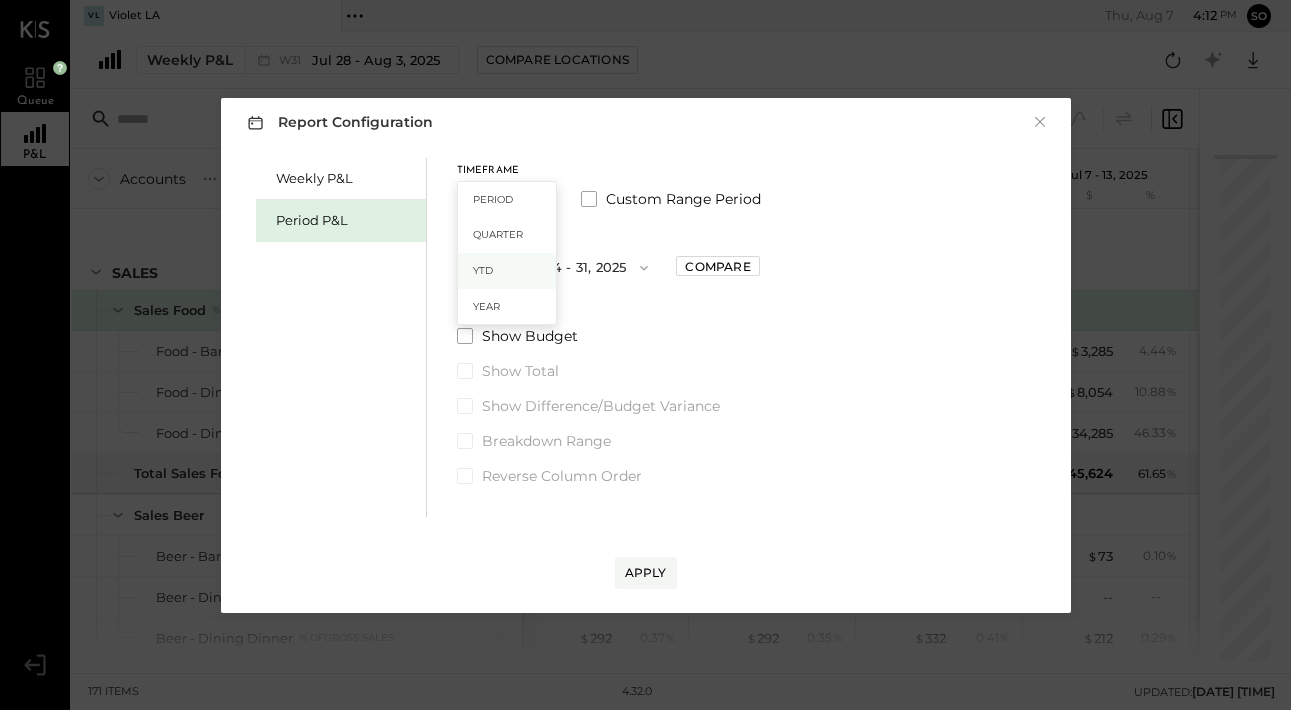 click on "YTD" at bounding box center (507, 271) 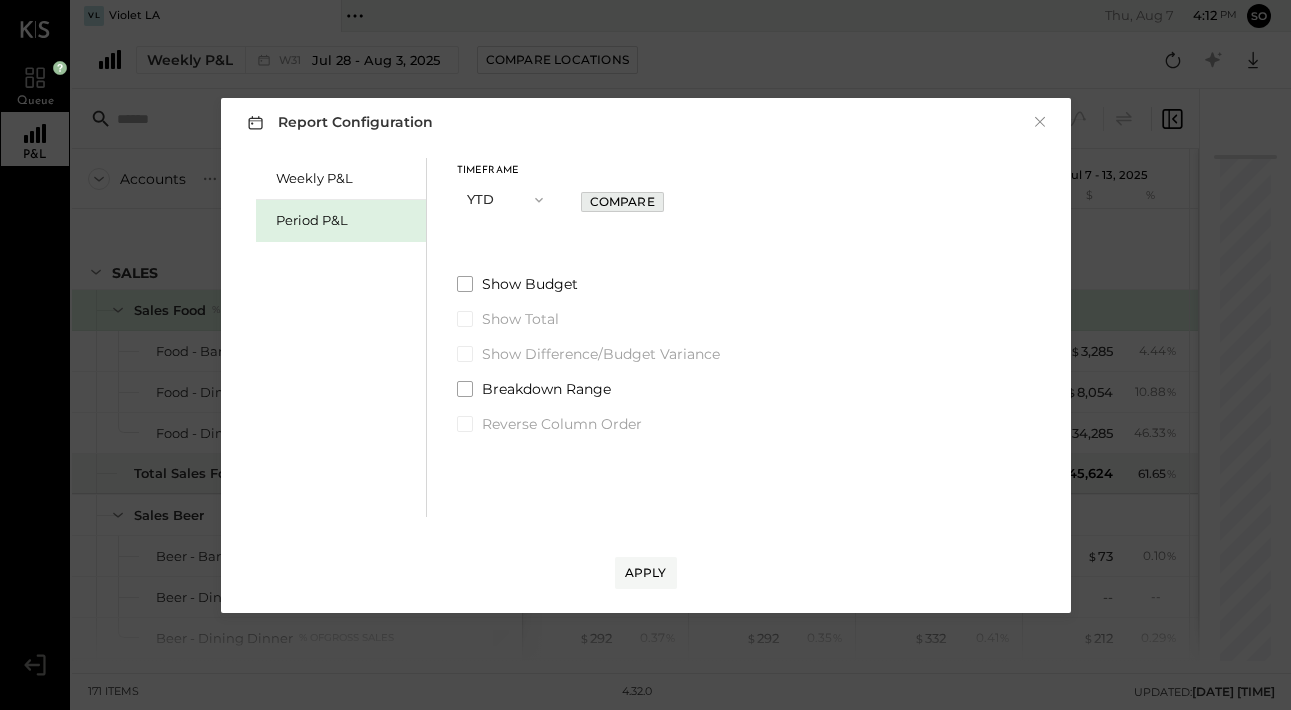 click on "Compare" at bounding box center [622, 201] 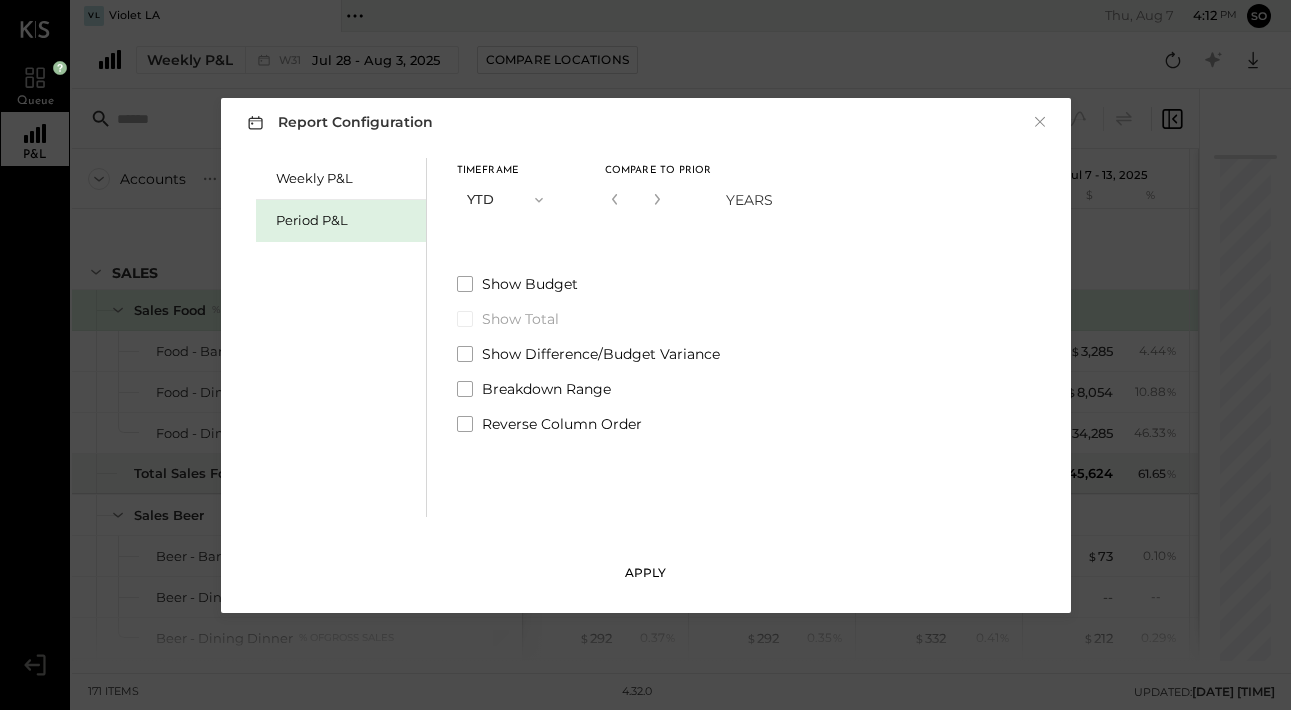 click on "Apply" at bounding box center (646, 573) 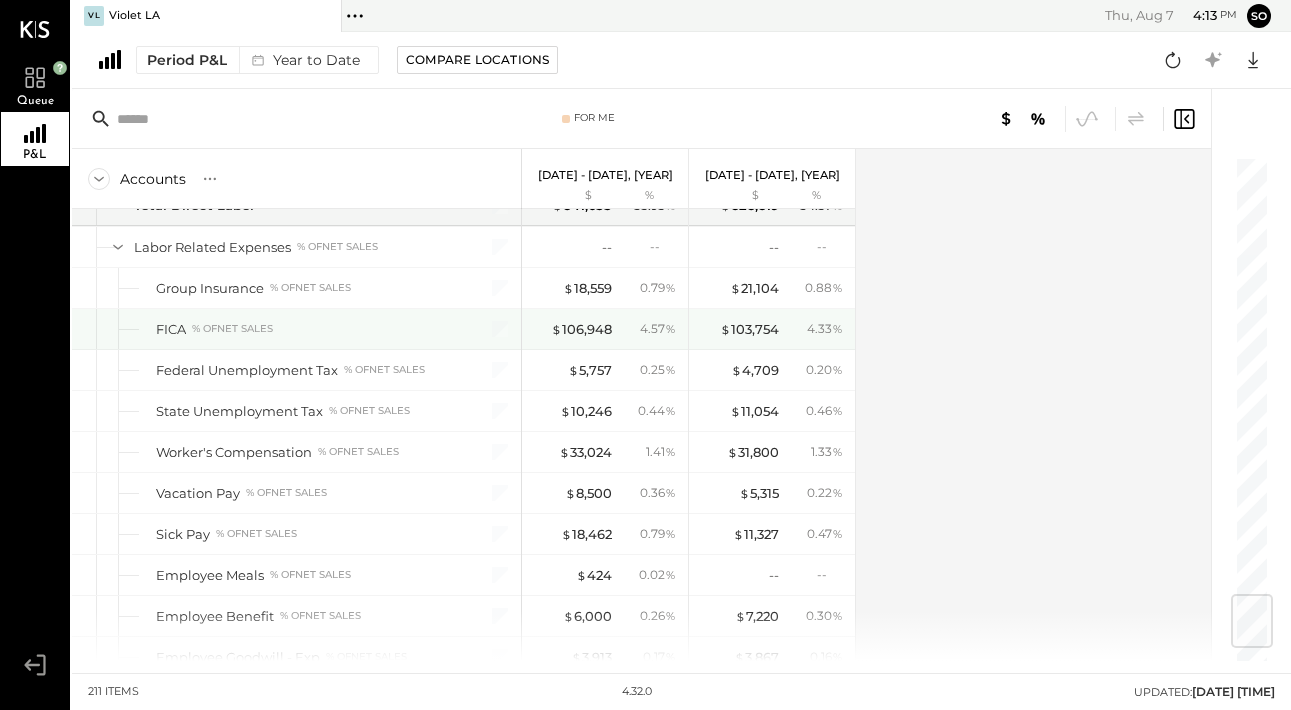 scroll, scrollTop: 3690, scrollLeft: 0, axis: vertical 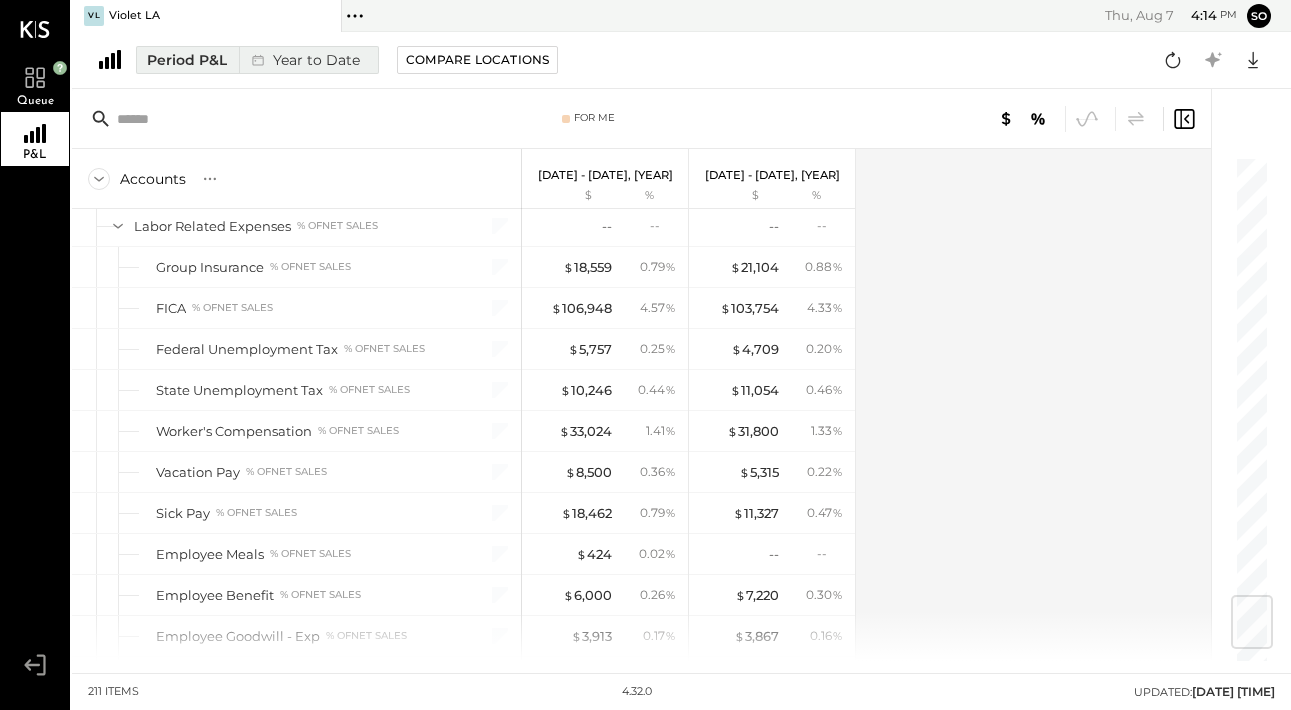 click on "Period P&L" at bounding box center [187, 60] 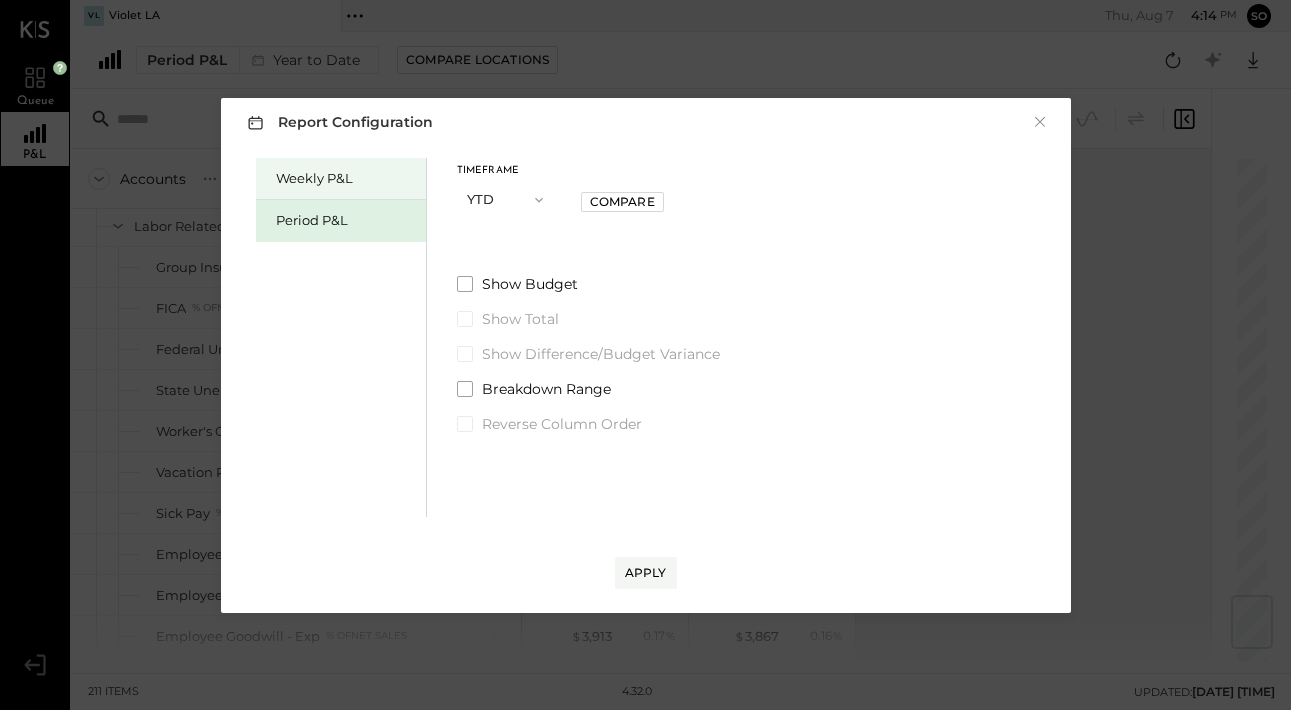 click on "Weekly P&L" at bounding box center (341, 179) 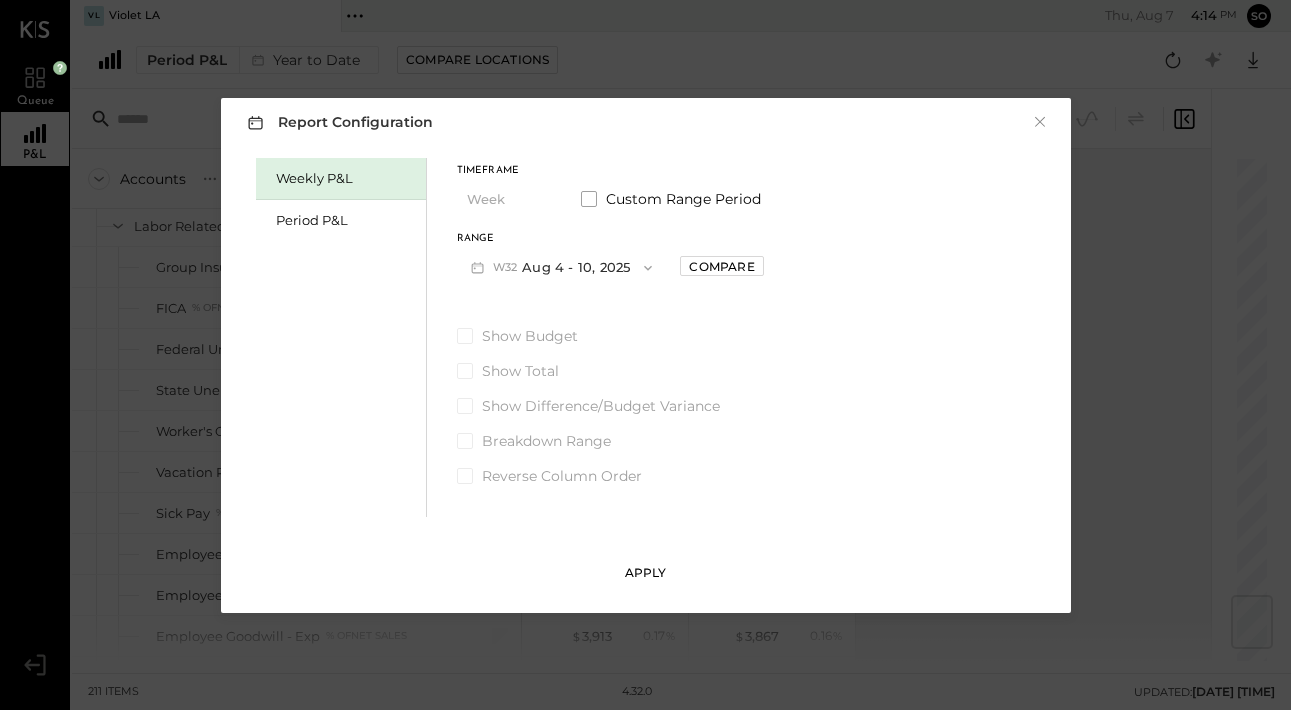 click on "Apply" at bounding box center [646, 572] 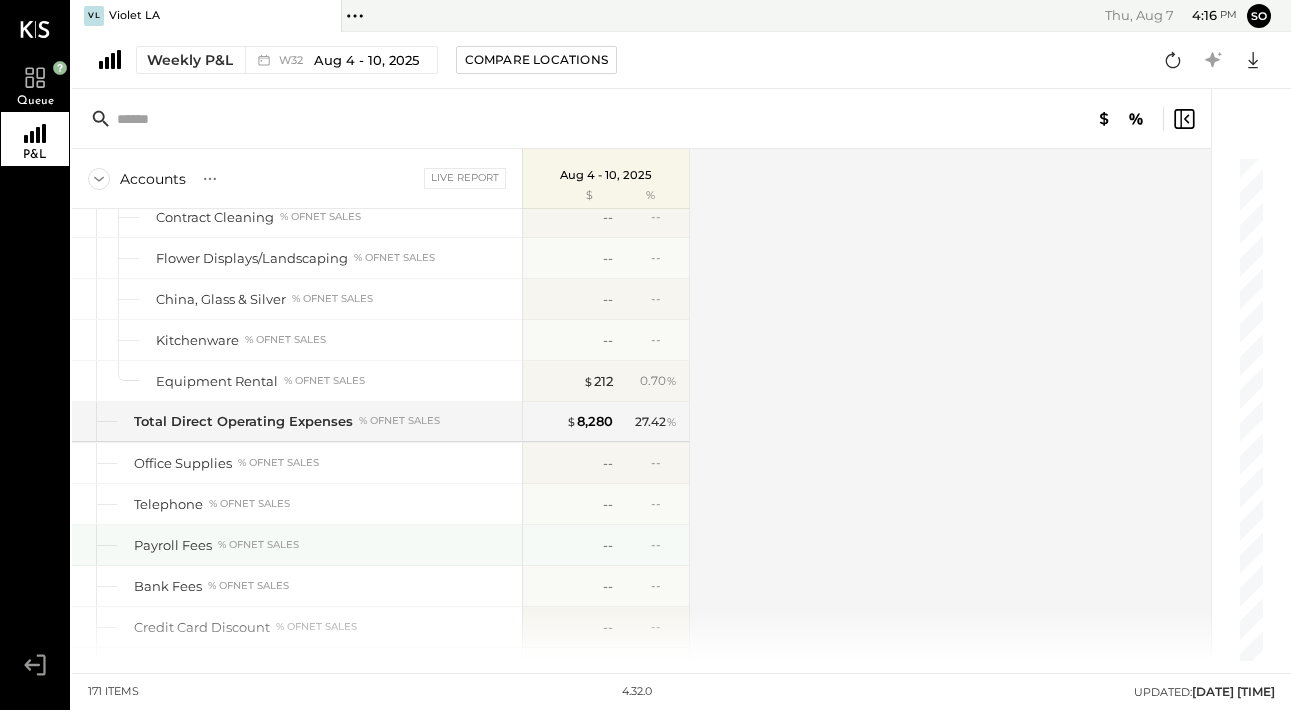 scroll, scrollTop: 4352, scrollLeft: 0, axis: vertical 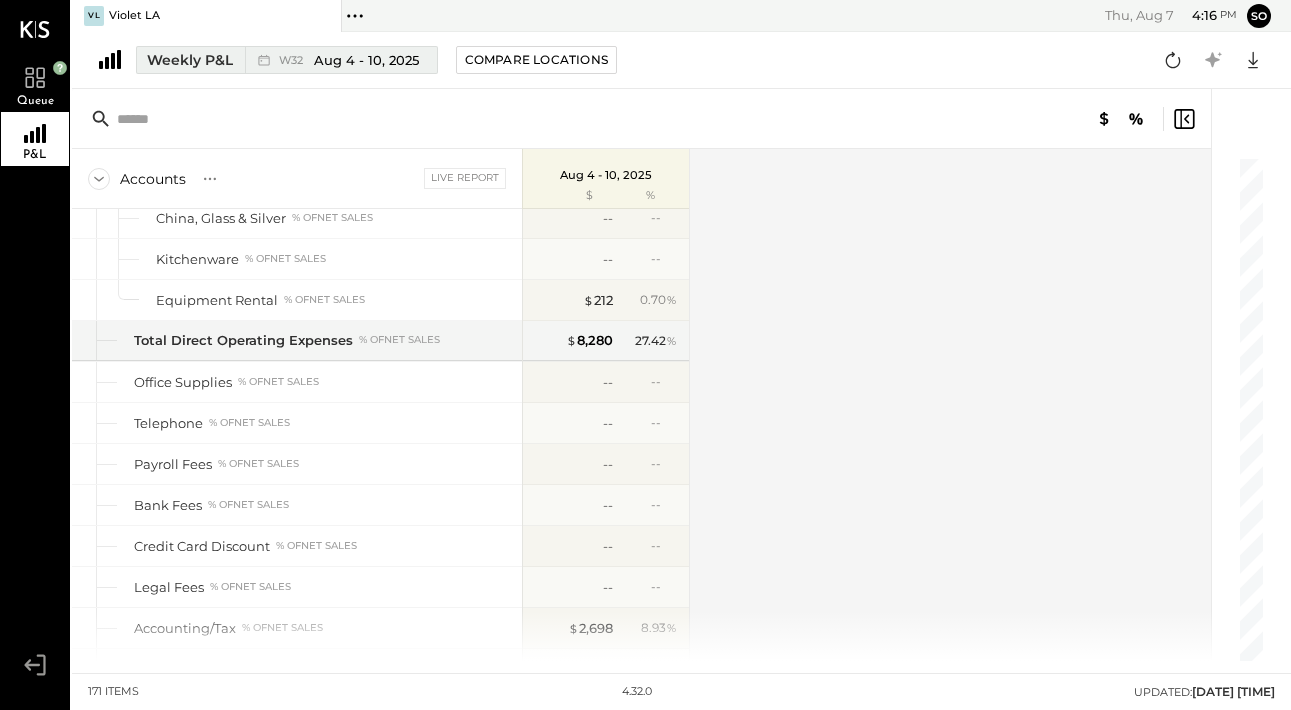 click on "Weekly P&L   W32 Aug 4 - 10, 2025" at bounding box center [287, 60] 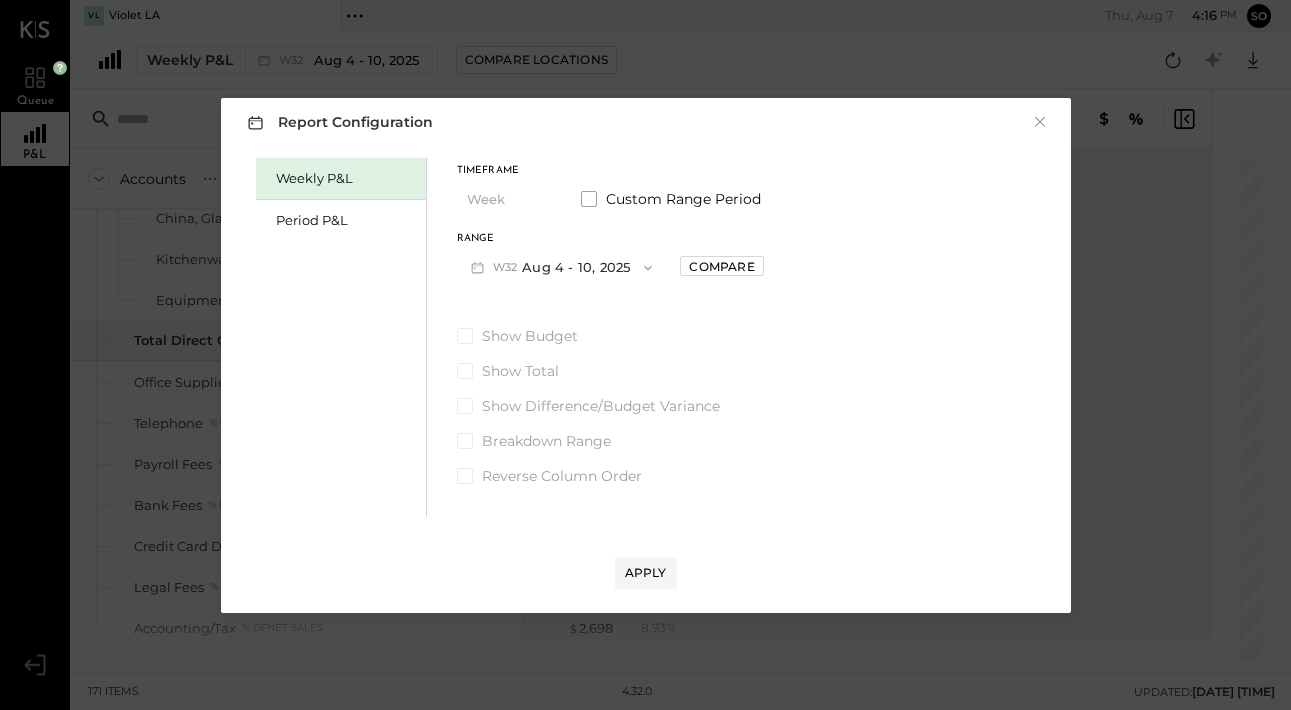 click on "W32 Aug 4 - 10, 2025" at bounding box center [562, 267] 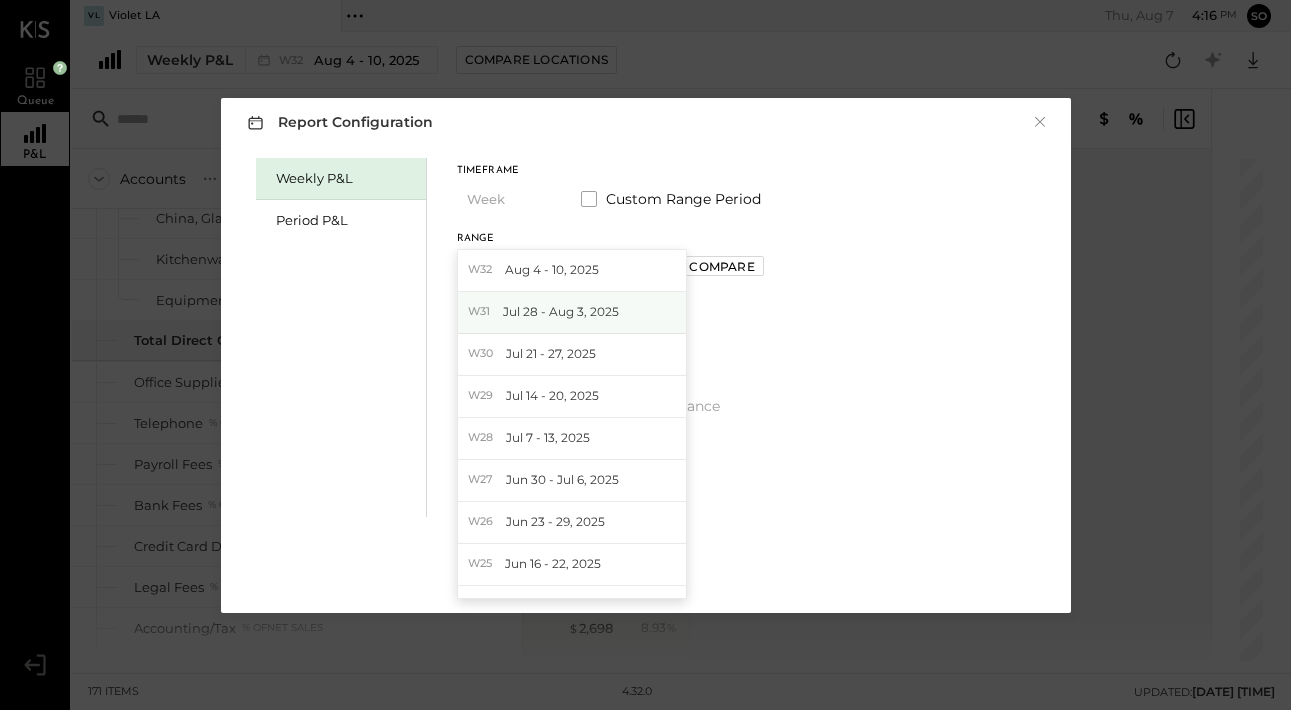 click on "Jul 28 - Aug 3, 2025" at bounding box center [561, 311] 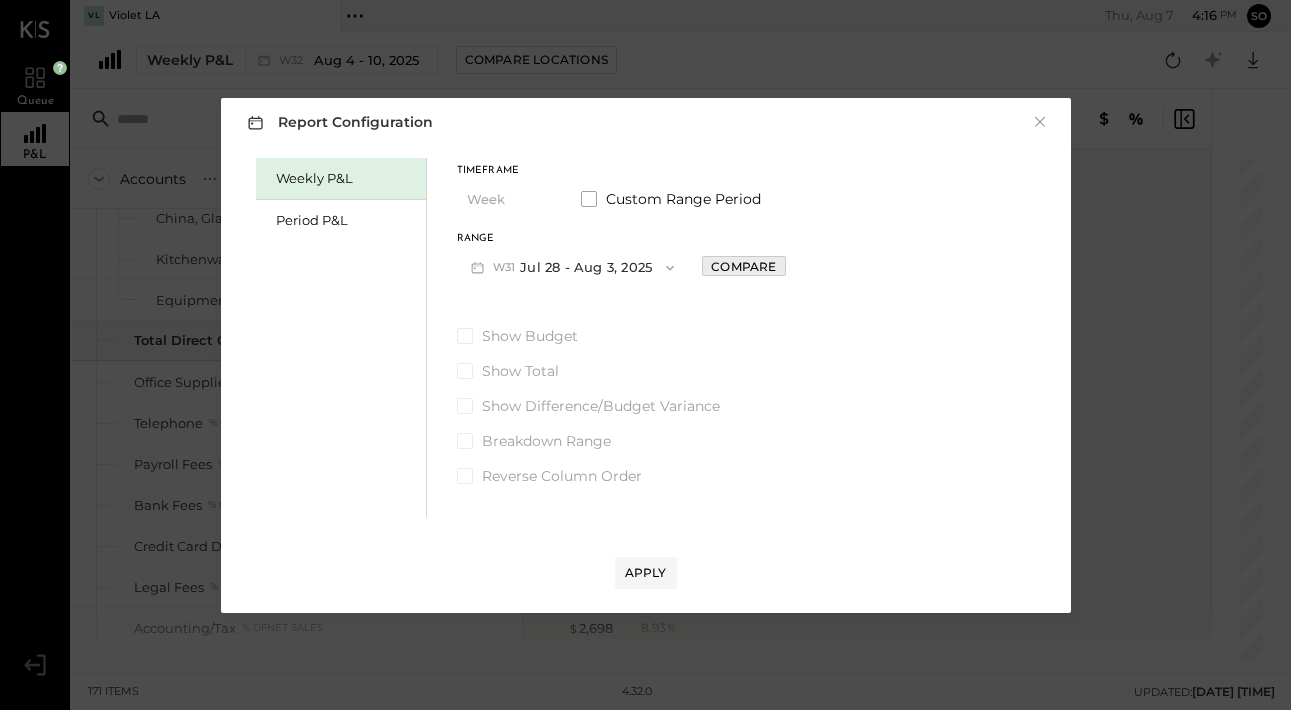 click on "Compare" at bounding box center [743, 266] 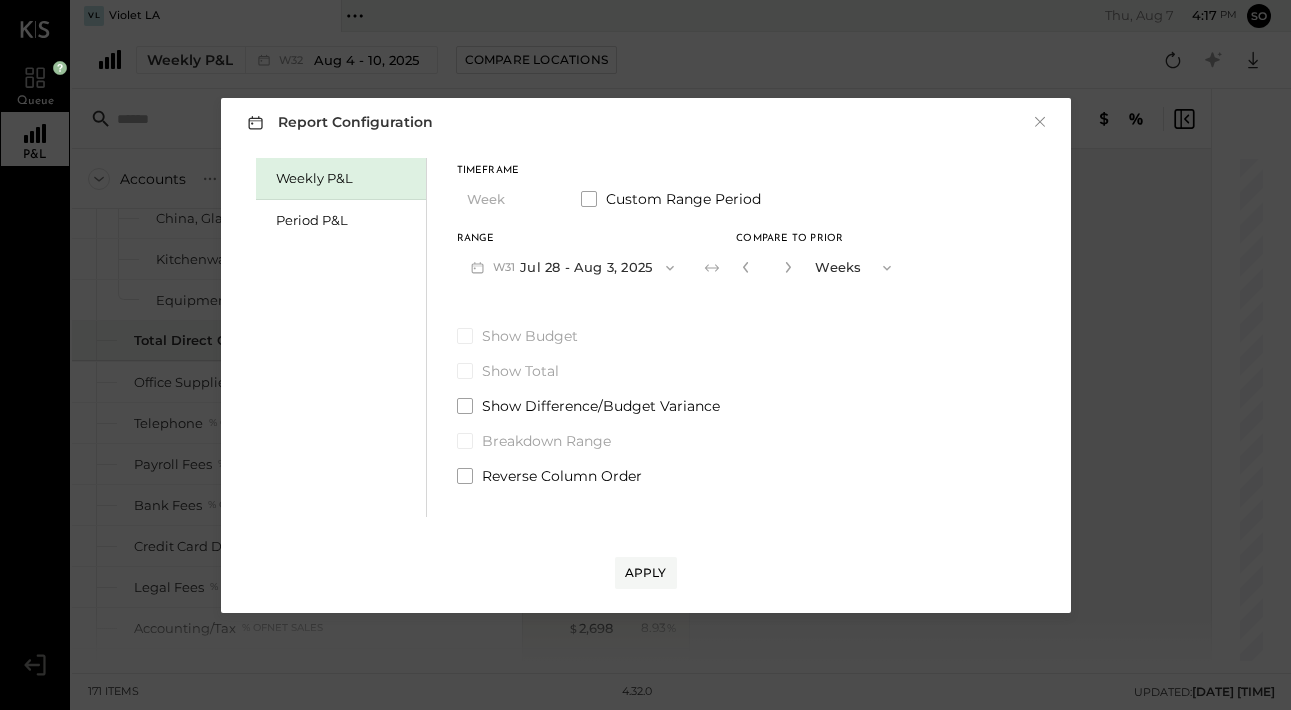 click on "Weeks" at bounding box center [855, 267] 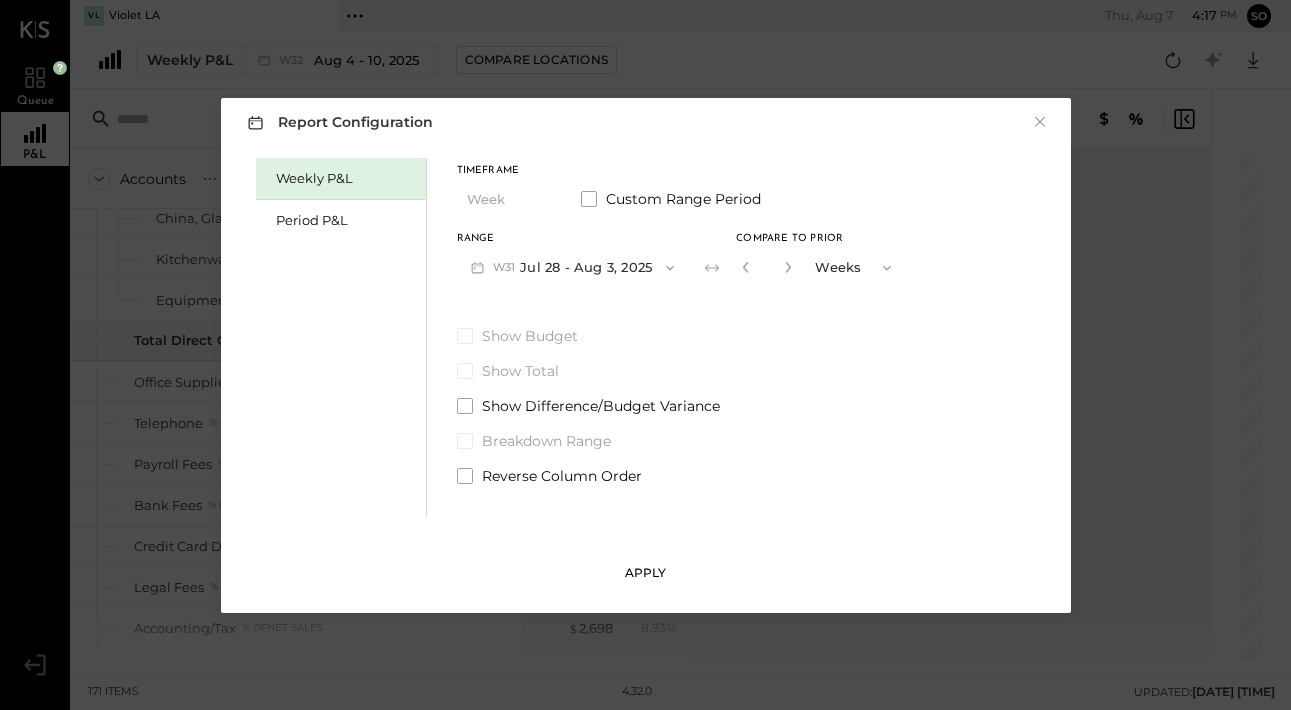 click on "Apply" at bounding box center (646, 572) 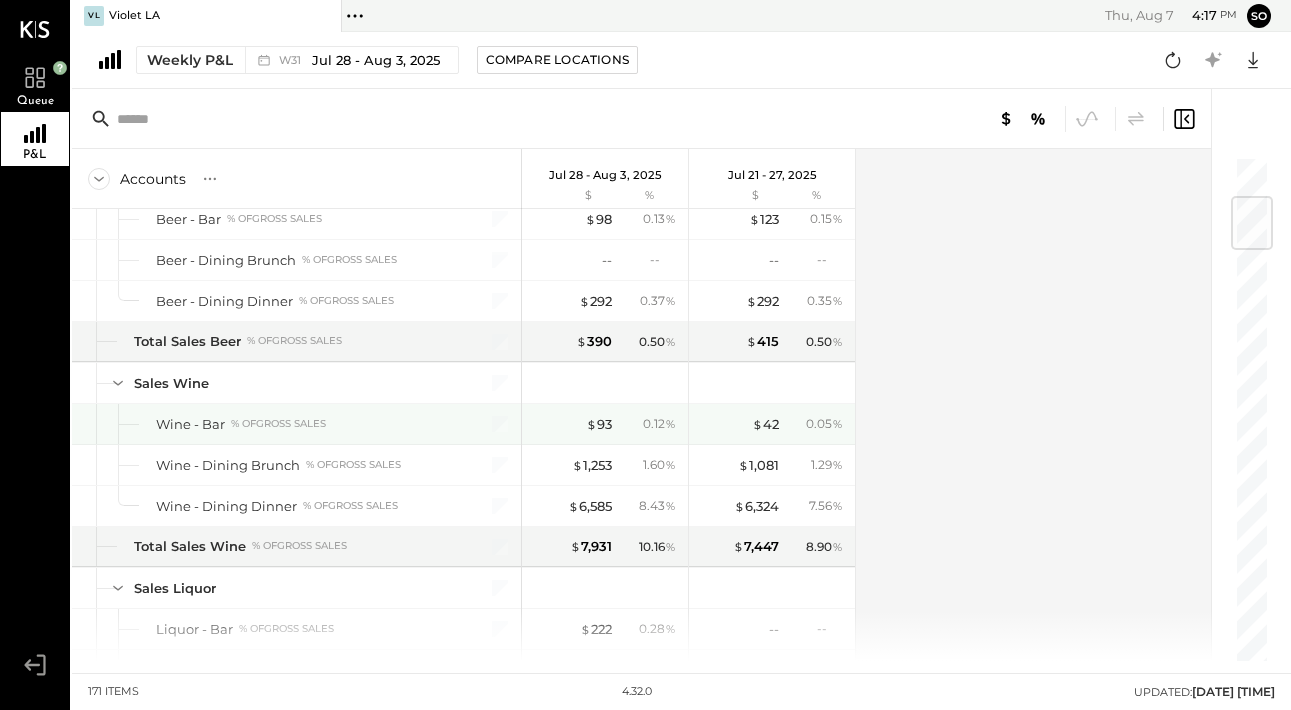 scroll, scrollTop: 351, scrollLeft: 0, axis: vertical 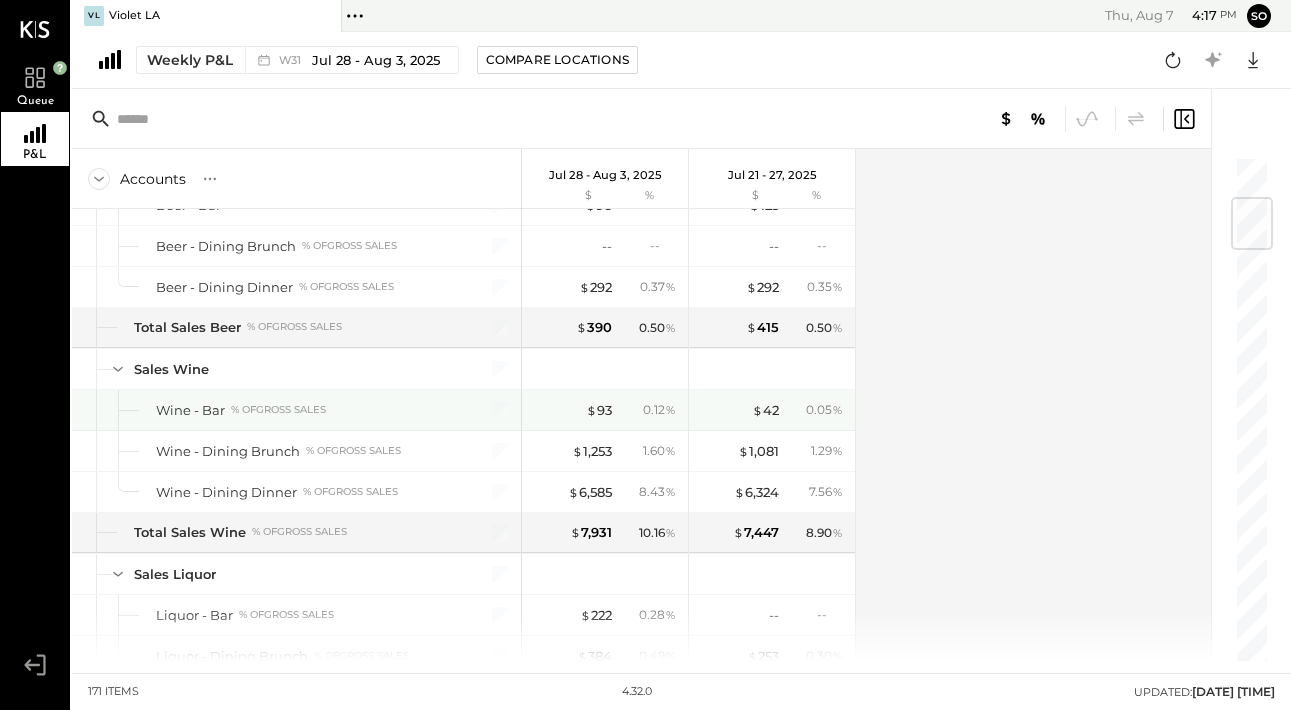 click on "$ 93" at bounding box center (572, 410) 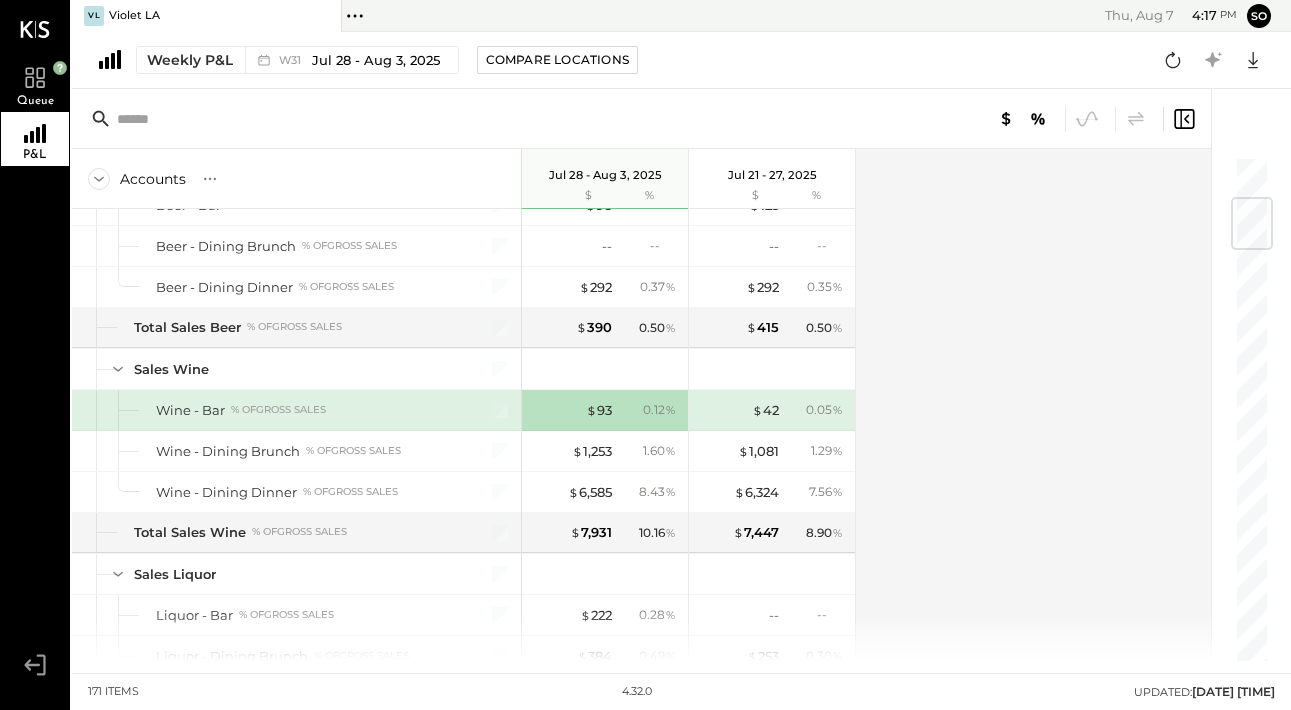 click on "Accounts S % GL [DATE] - [DATE], [YEAR] $ % [DATE] - [DATE], [YEAR] $ % SALES Sales Food % of  GROSS SALES Food - Bar % of  GROSS SALES Food - Dining Brunch % of  GROSS SALES Food - Dining Dinner % of  GROSS SALES Total Sales Food % of  GROSS SALES Sales Beer Beer - Bar % of  GROSS SALES Beer - Dining Brunch % of  GROSS SALES Beer - Dining Dinner % of  GROSS SALES Total Sales Beer % of  GROSS SALES Sales Wine Wine - Bar % of  GROSS SALES Wine - Dining Brunch % of  GROSS SALES Wine - Dining Dinner % of  GROSS SALES Total Sales Wine % of  GROSS SALES Sales Liquor Liquor - Bar % of  GROSS SALES Liquor - Dining Brunch % of  GROSS SALES Liquor - Dining Dinner % of  GROSS SALES Total Sales Liquor % of  GROSS SALES Sales NA Beverages Beverage - Bar % of  GROSS SALES Beverage - Dining Brunch % of  GROSS SALES Beverage - Dining Dinner % of  GROSS SALES Total Sales NA Beverages % of  GROSS SALES Merchandise % of  GROSS SALES School Sales % of  GROSS SALES GROSS SALES NET SALES % of  NET SALES COST OF GOODS SOLD (COGS) % of  R&M" at bounding box center [643, 405] 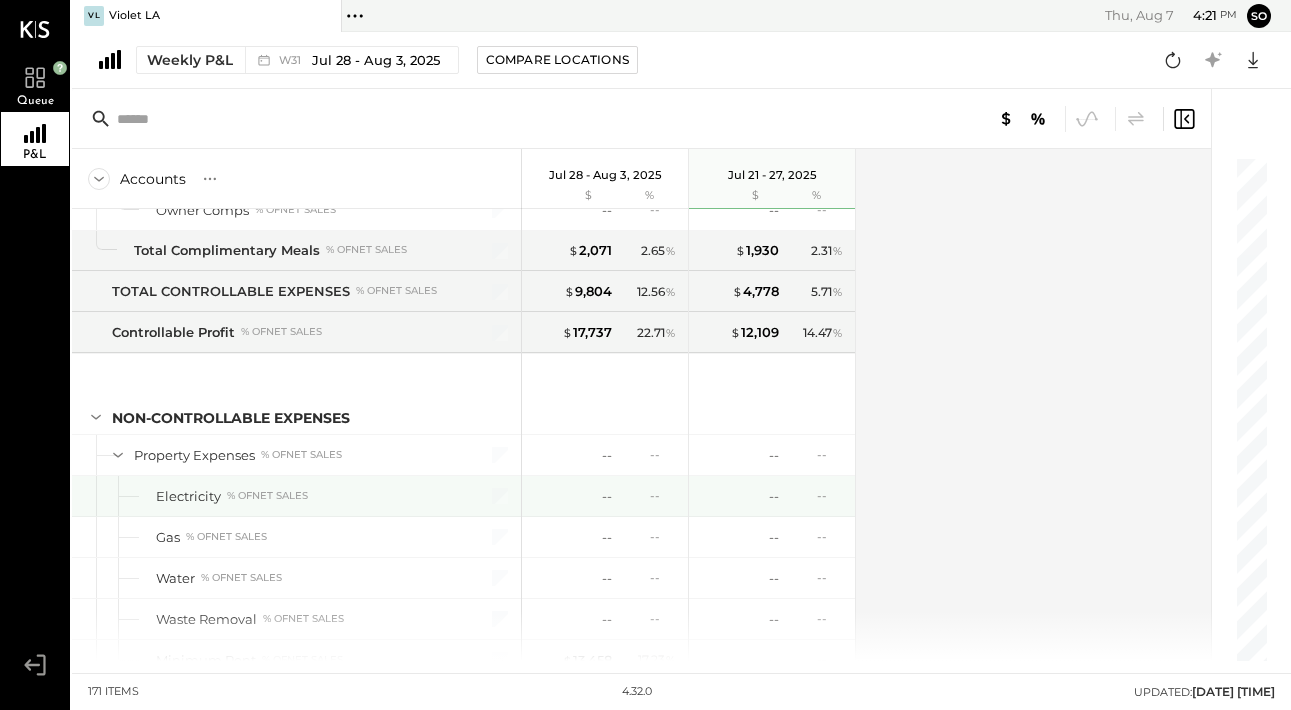 scroll, scrollTop: 6027, scrollLeft: 0, axis: vertical 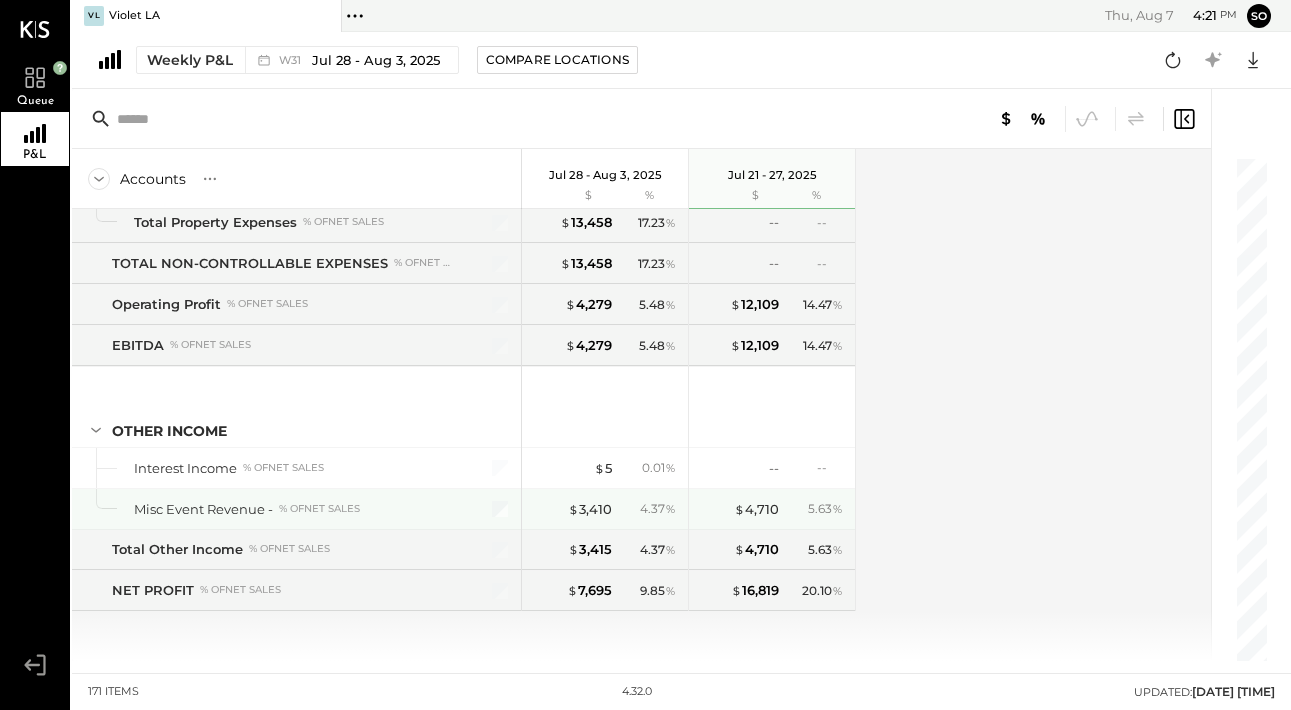 click at bounding box center (488, 509) 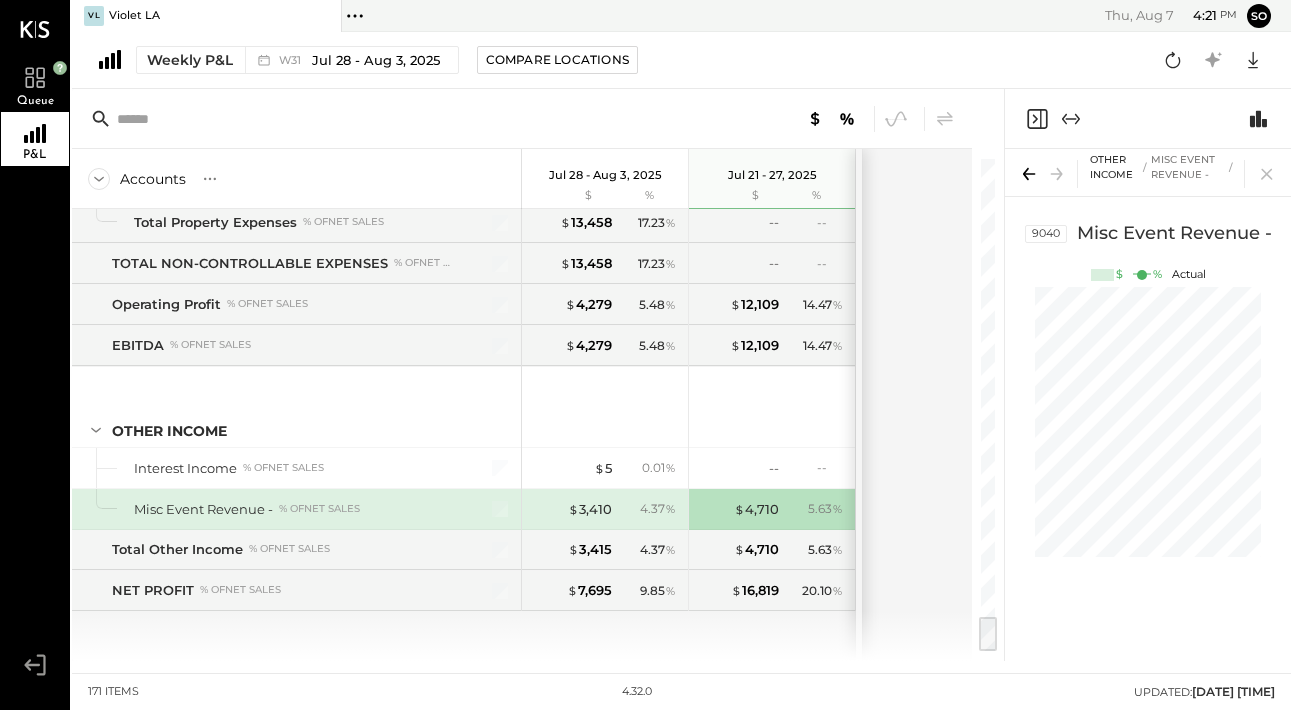 click on "$ 3,410 4.37 %" at bounding box center [607, 509] 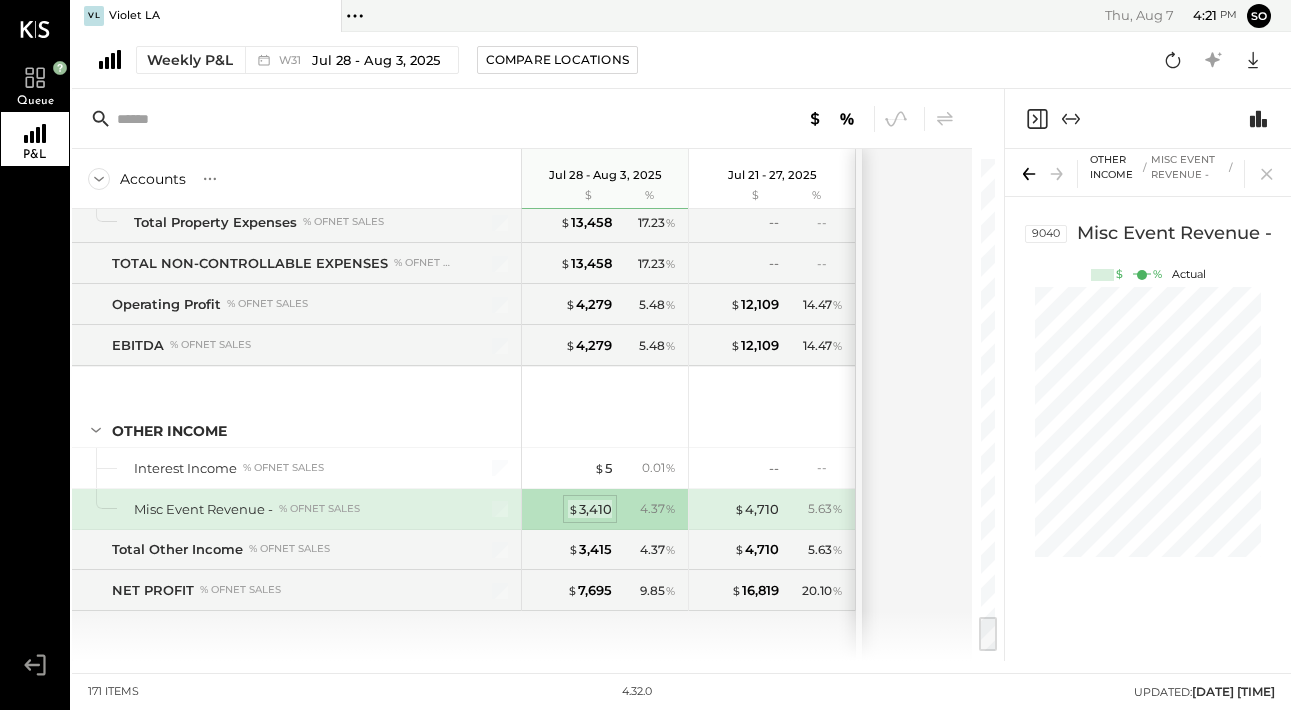 click on "$ 3,410" at bounding box center (590, 509) 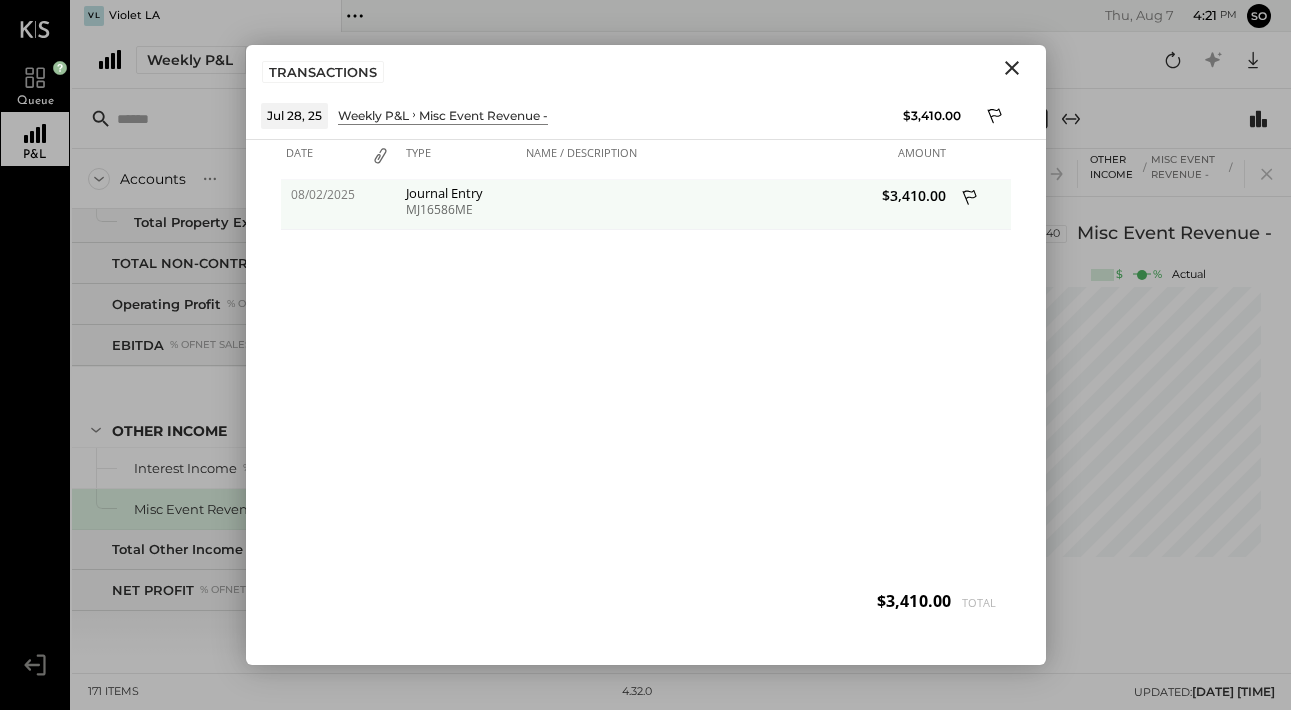 click on "Journal Entry" at bounding box center [461, 193] 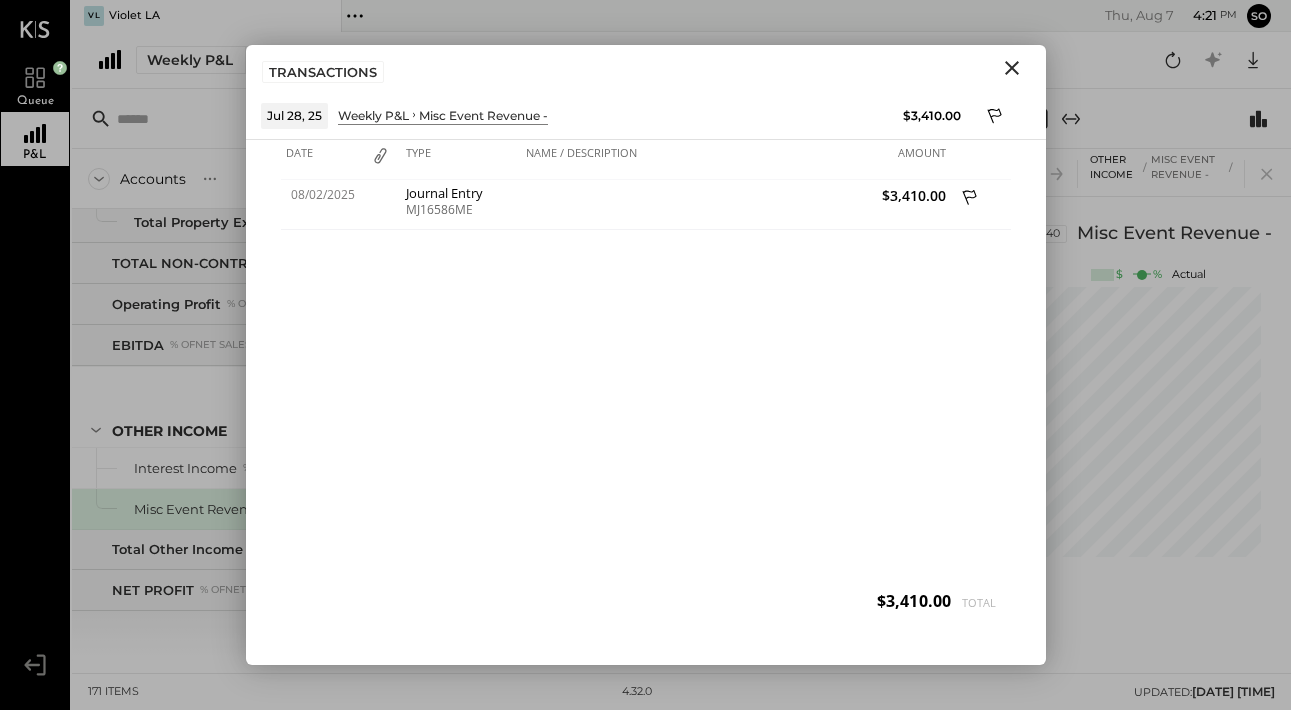 click 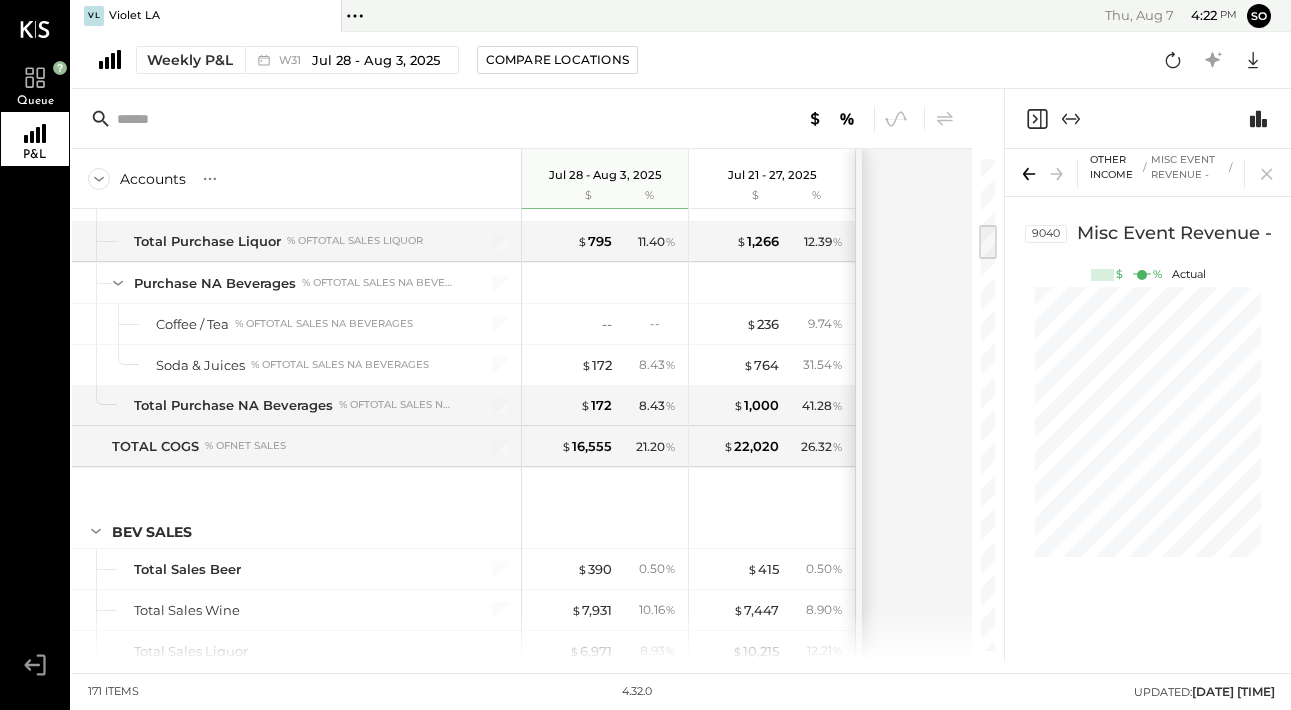 scroll, scrollTop: 0, scrollLeft: 0, axis: both 